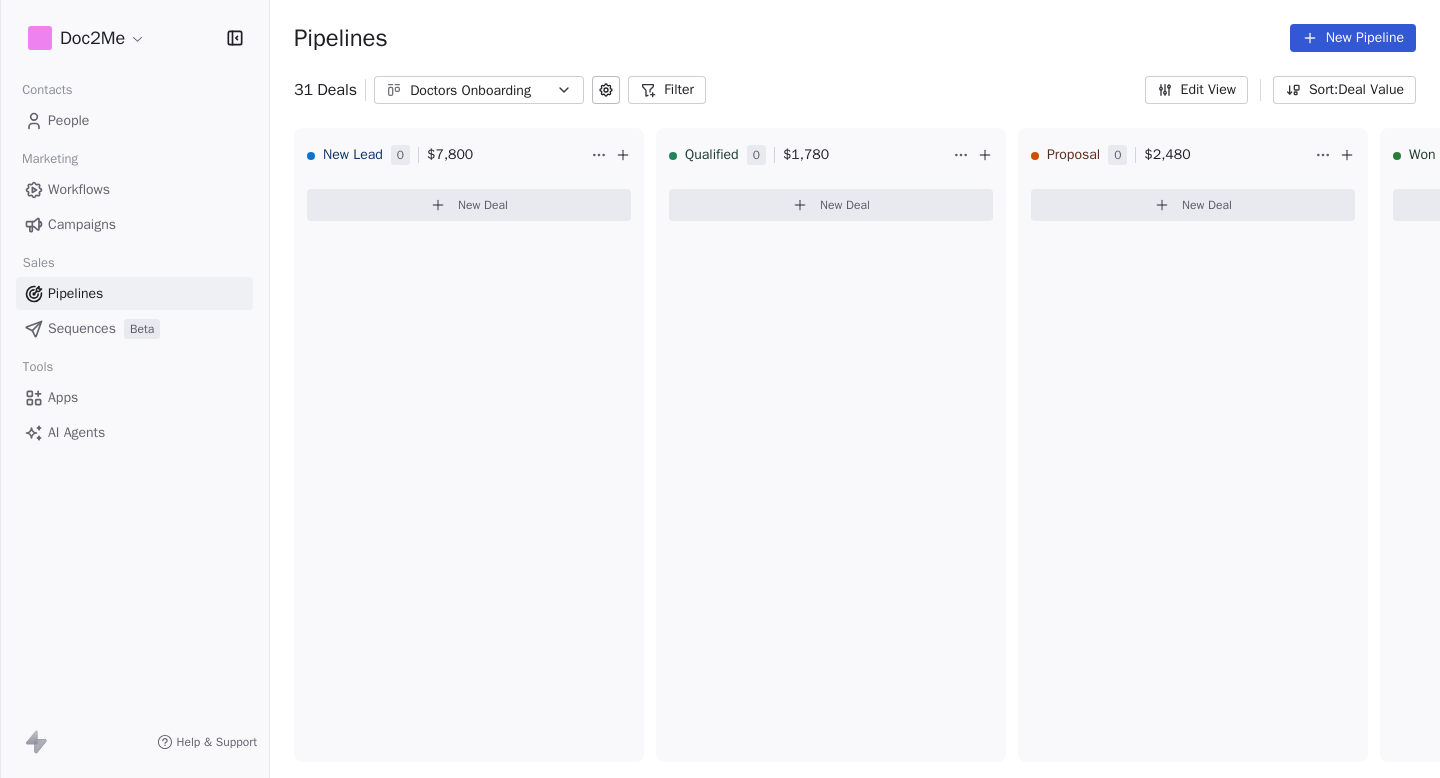 scroll, scrollTop: 0, scrollLeft: 0, axis: both 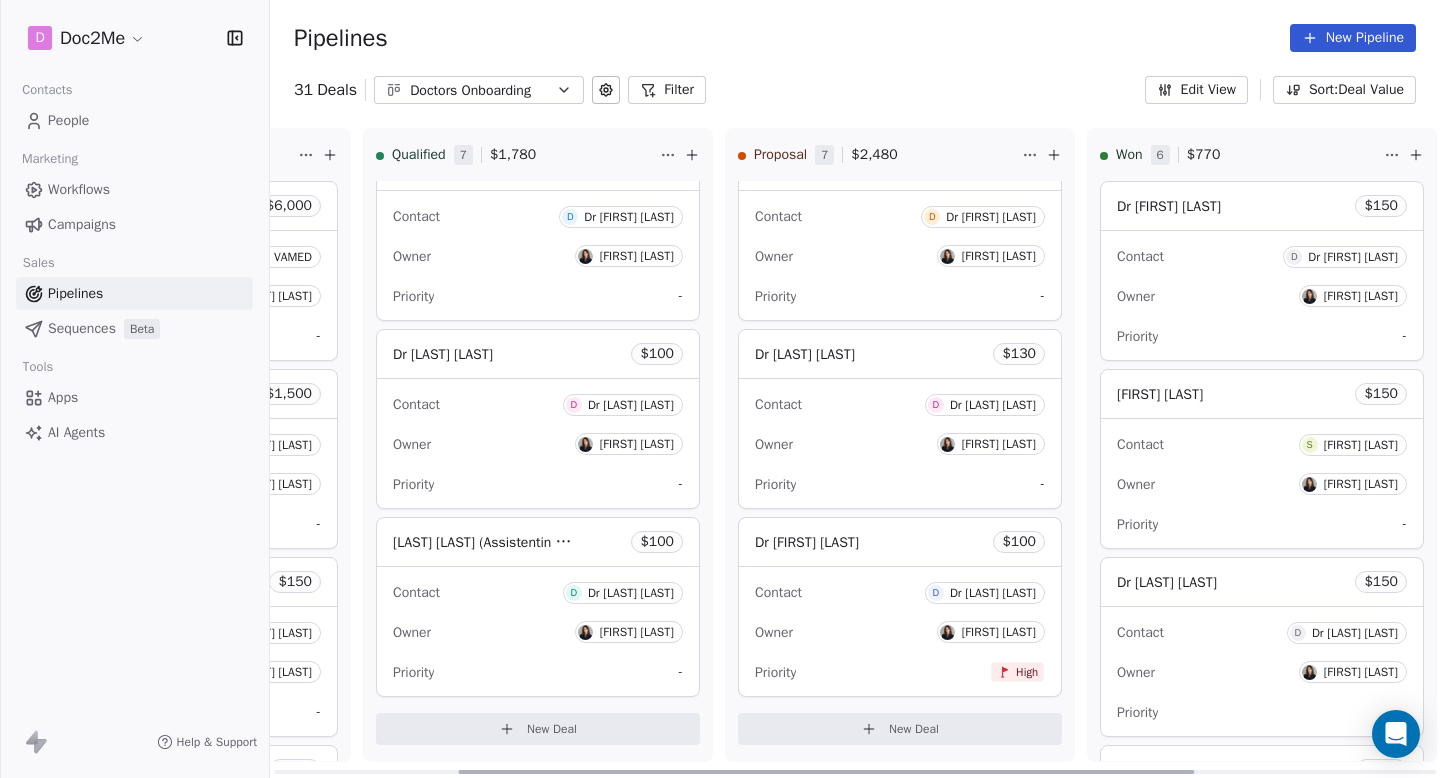 click on "New Deal" at bounding box center [538, 729] 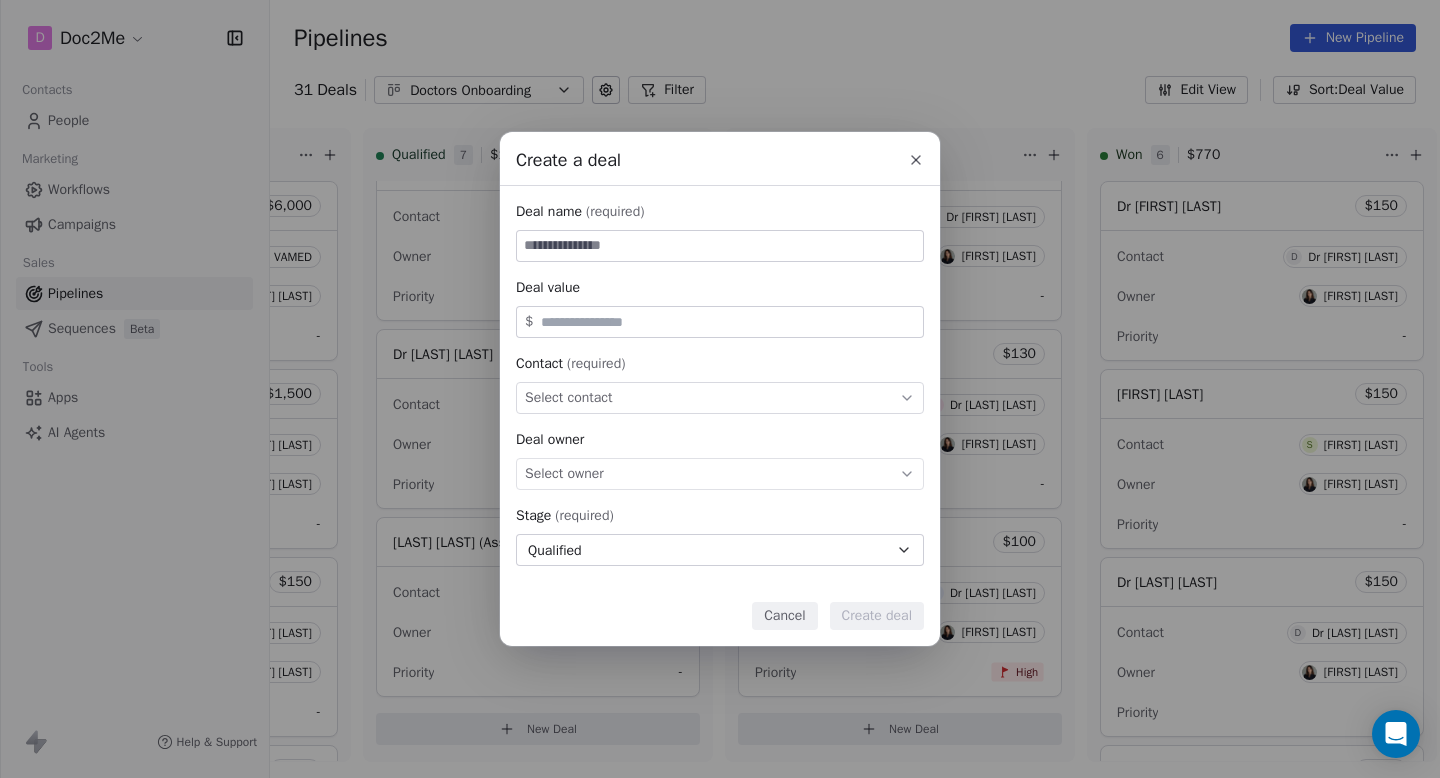 click at bounding box center (916, 160) 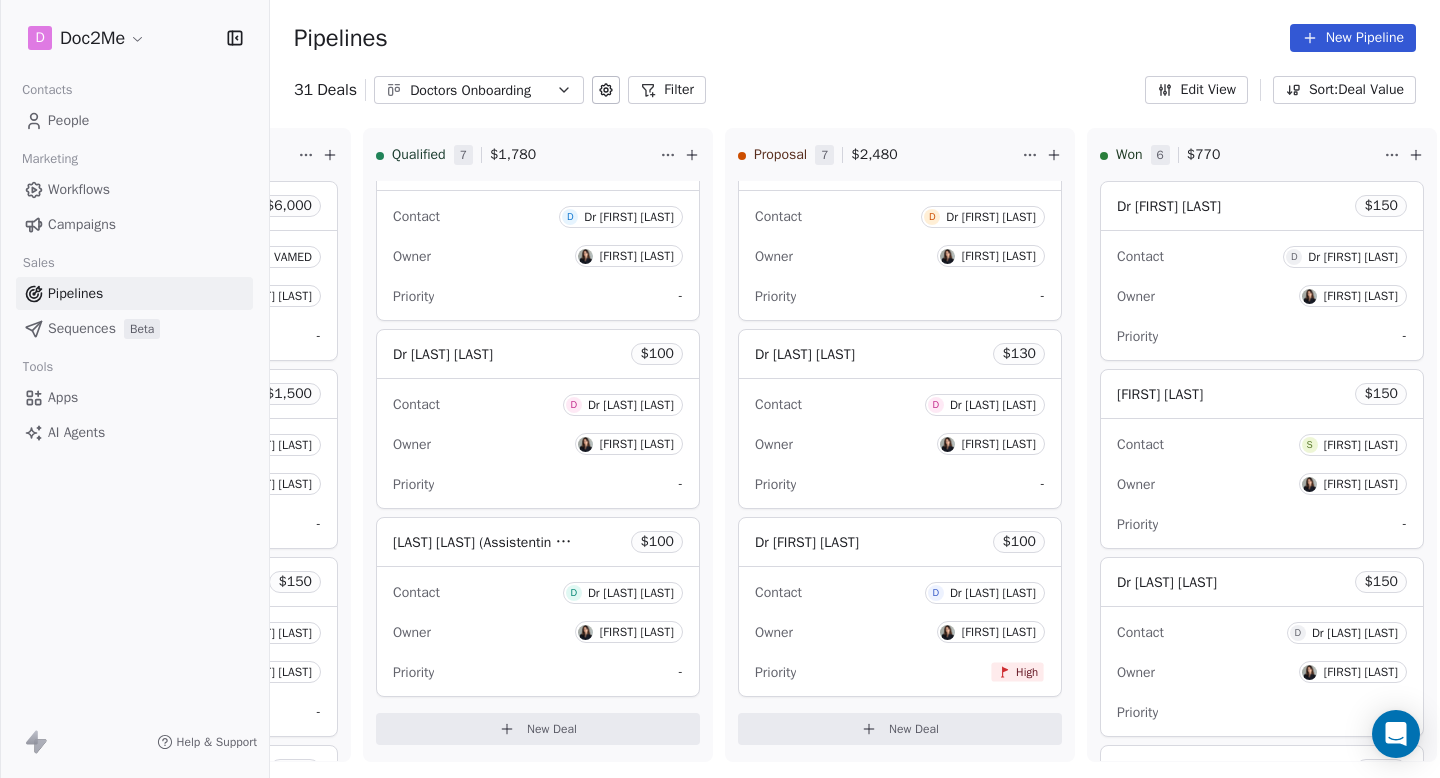 click on "People" at bounding box center [134, 120] 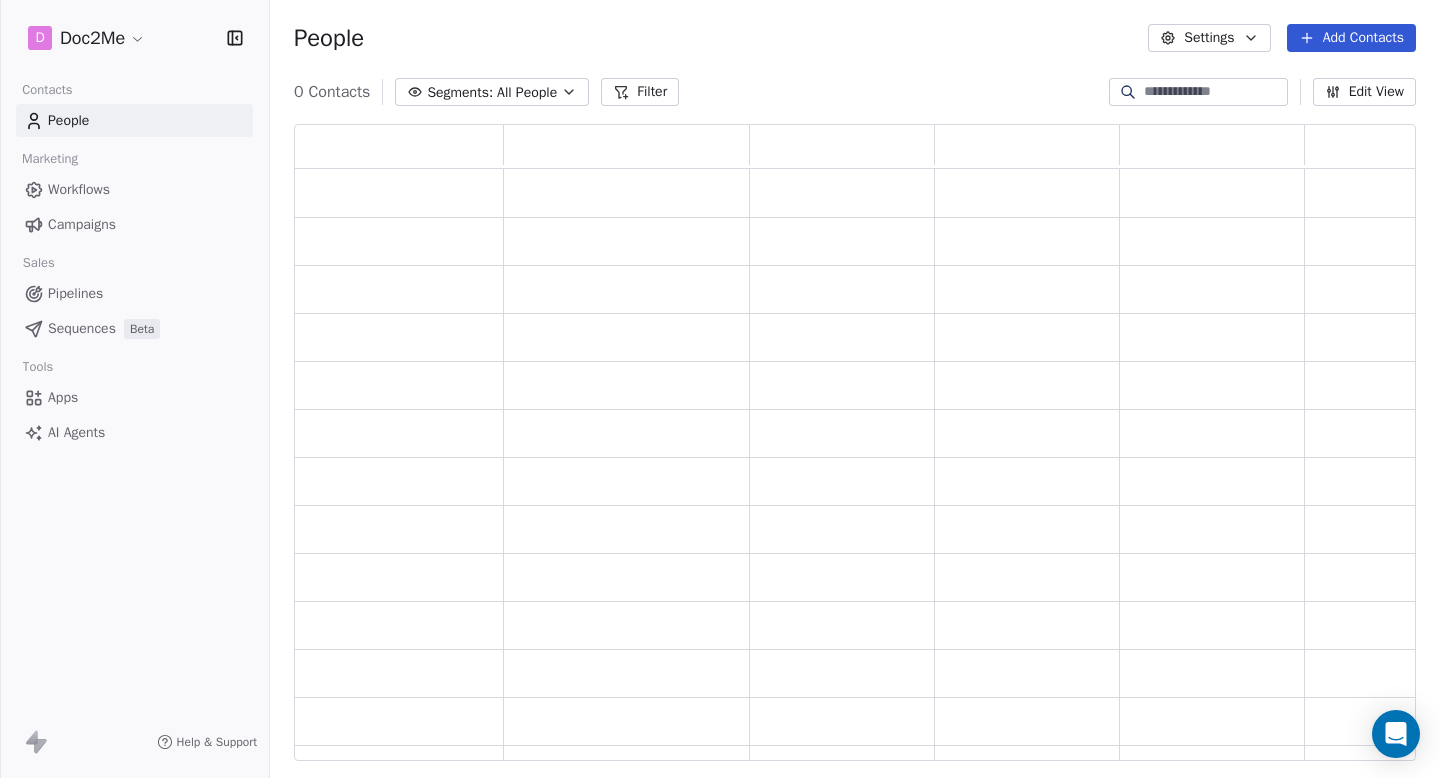 scroll, scrollTop: 1, scrollLeft: 1, axis: both 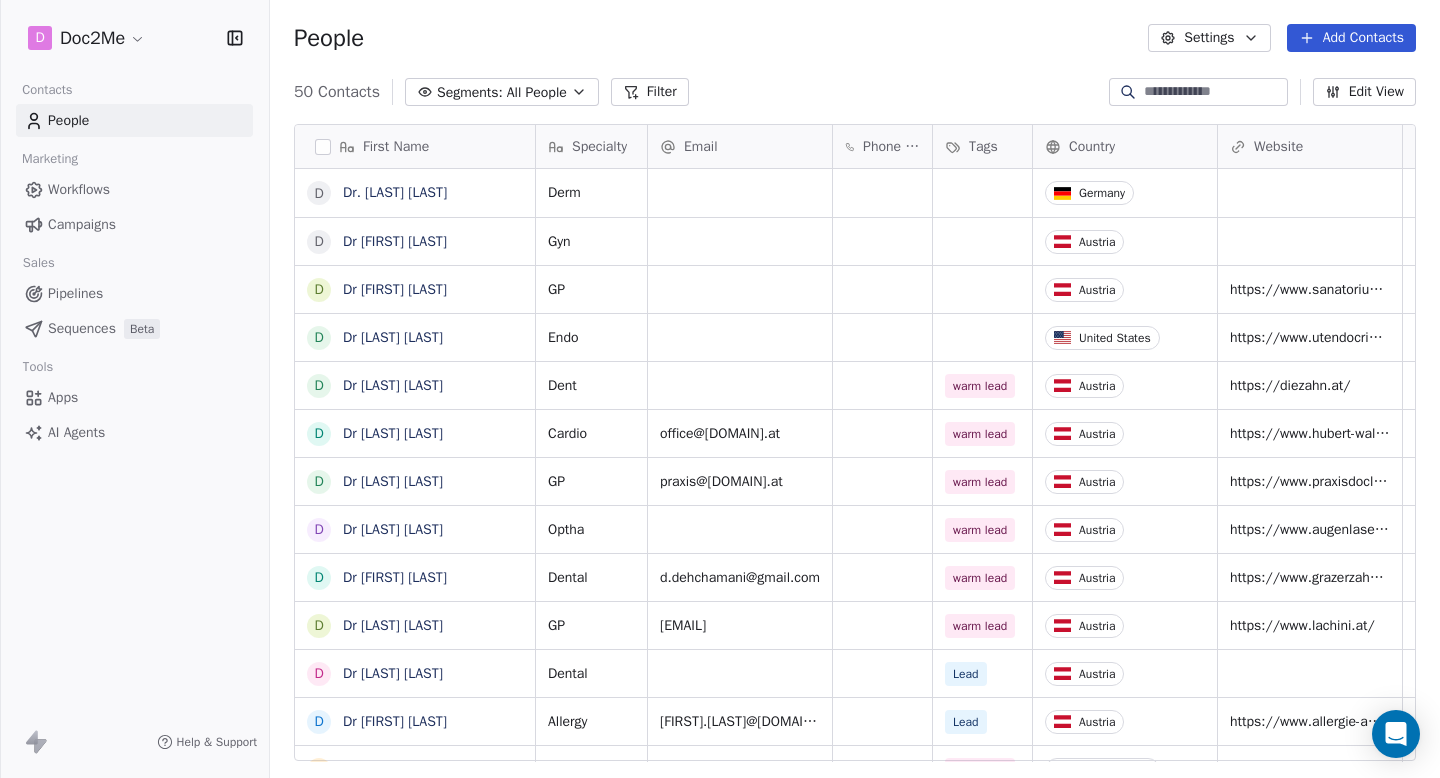 click on "Add Contacts" at bounding box center (1351, 38) 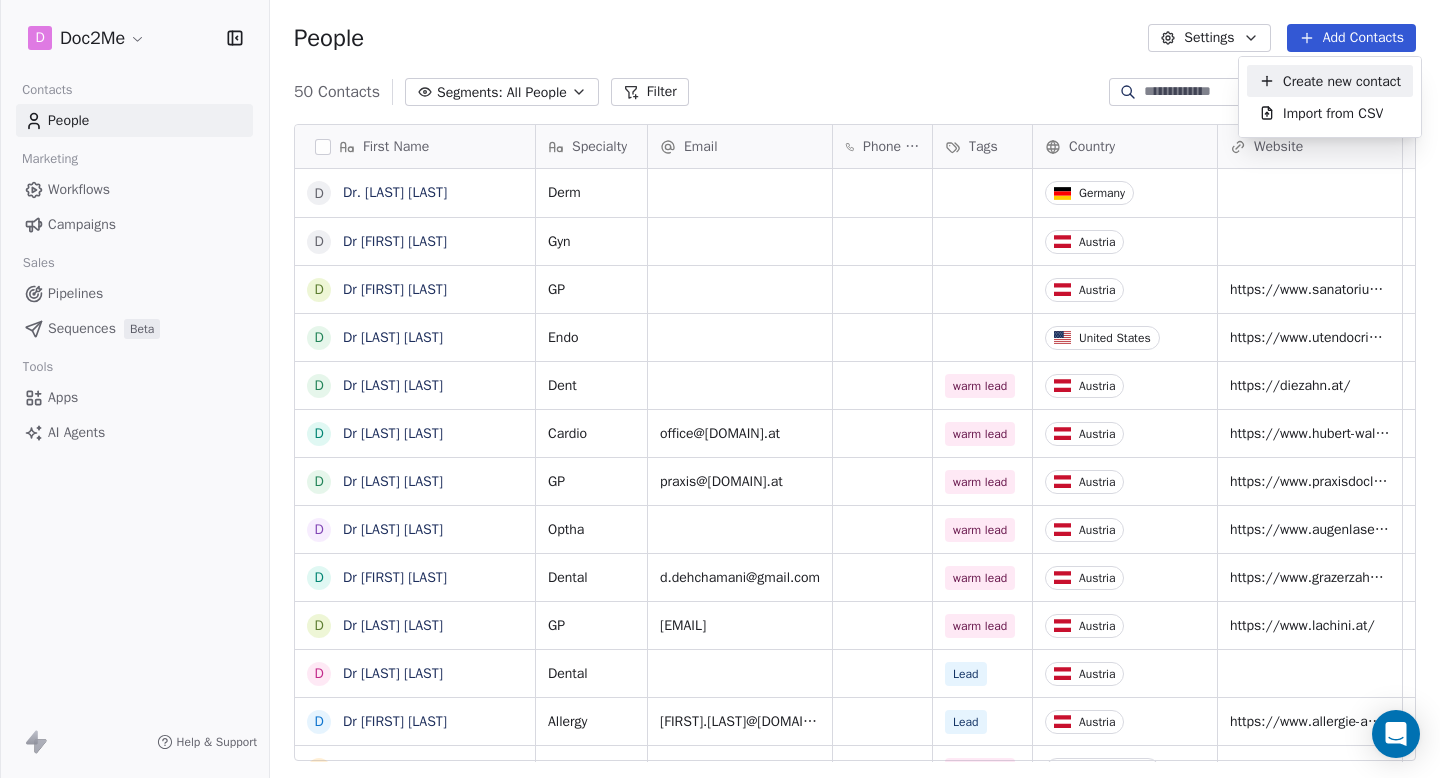 click on "Create new contact" at bounding box center [1342, 81] 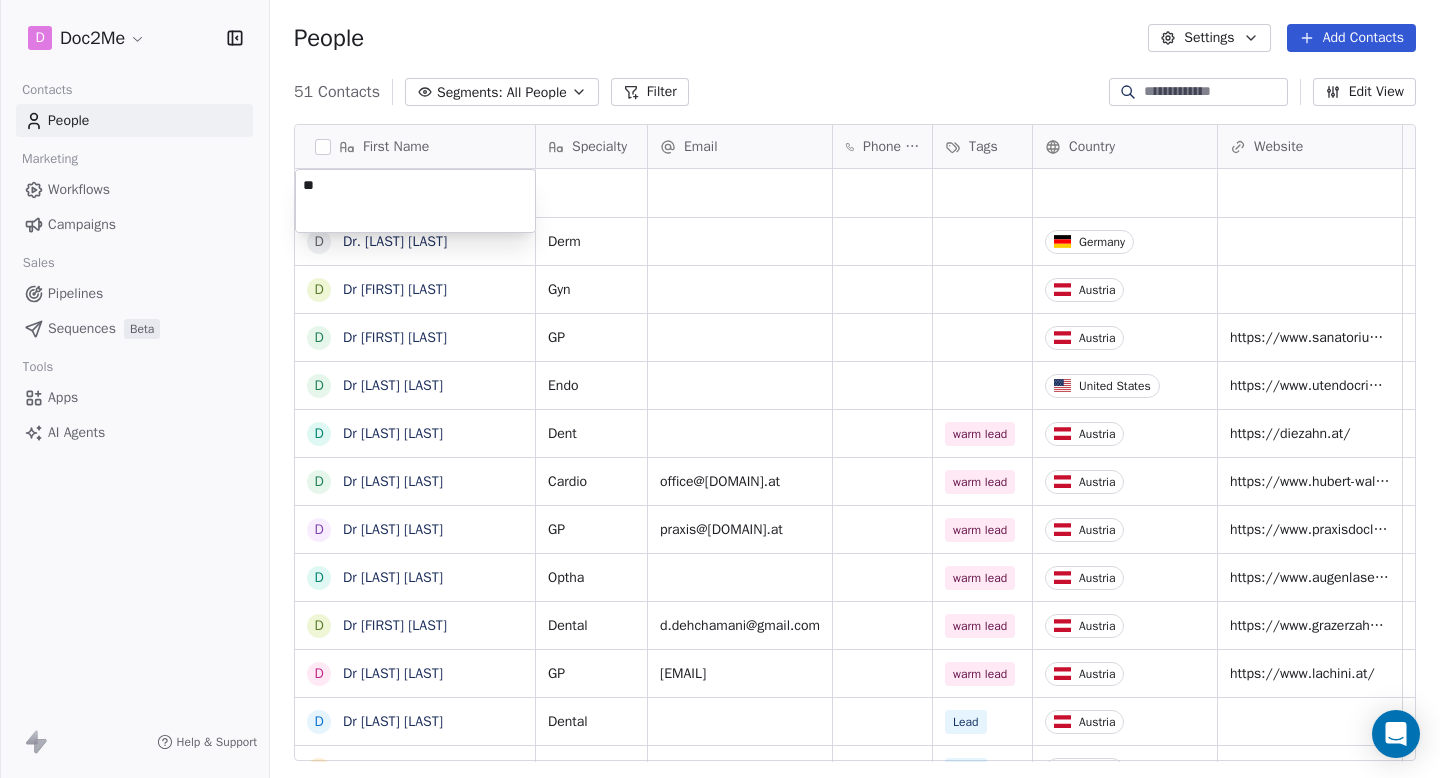 type on "*" 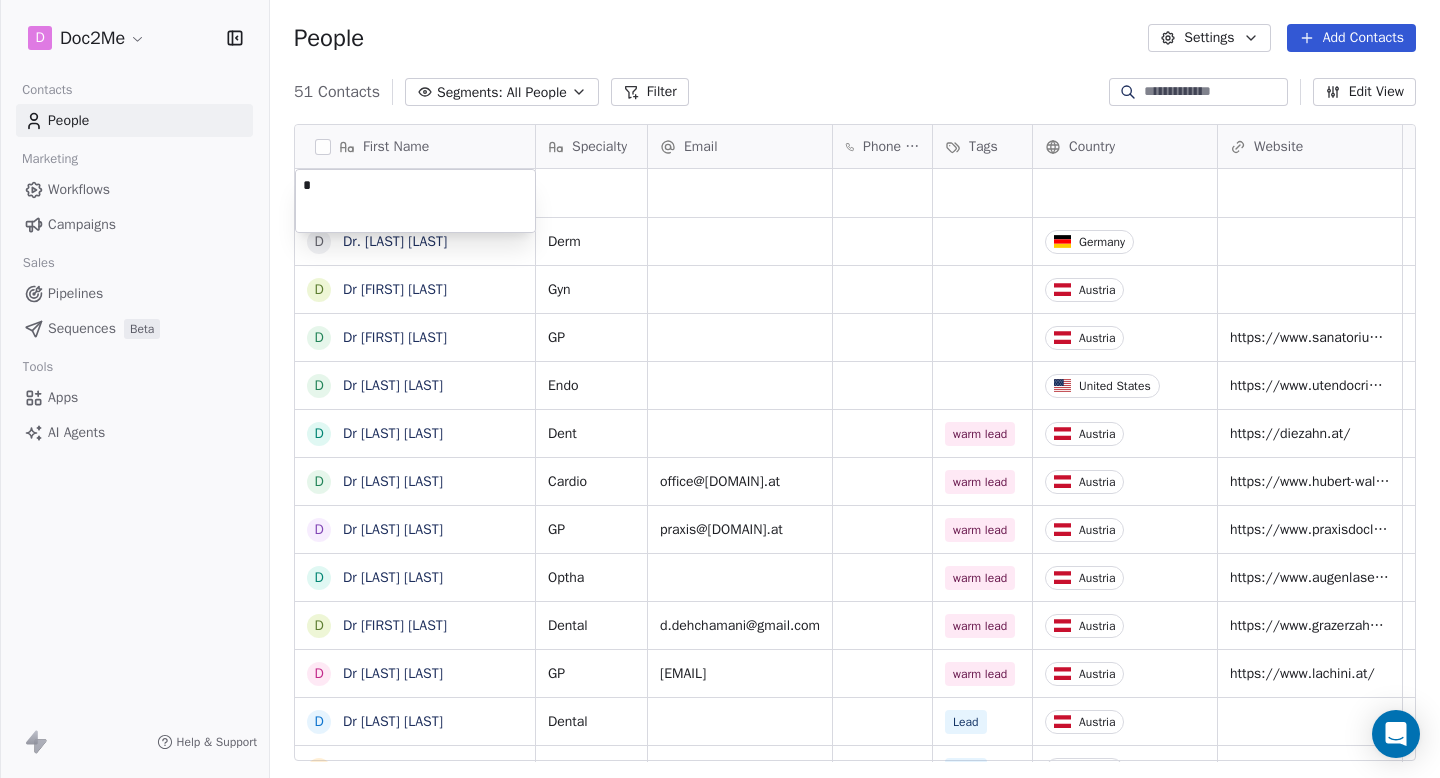 type 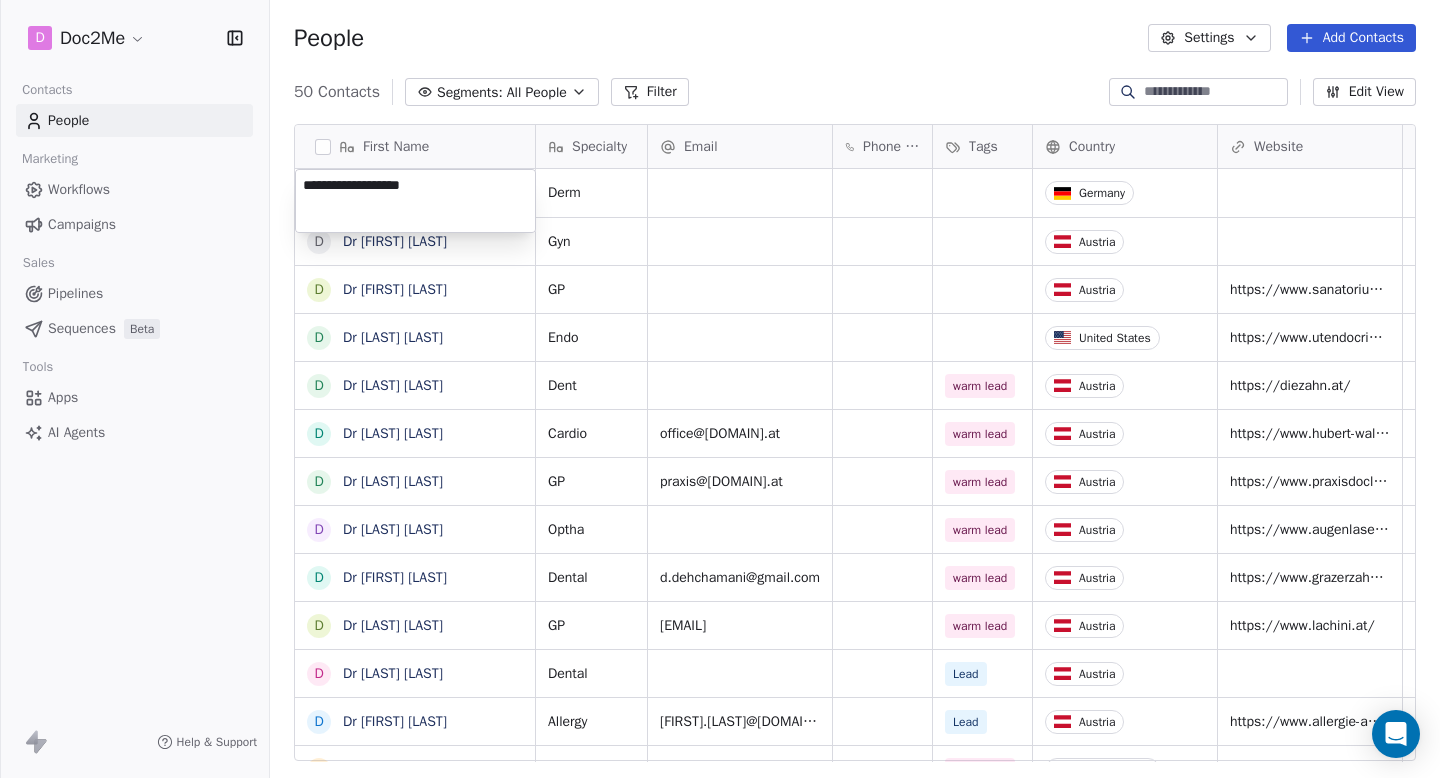 type on "**********" 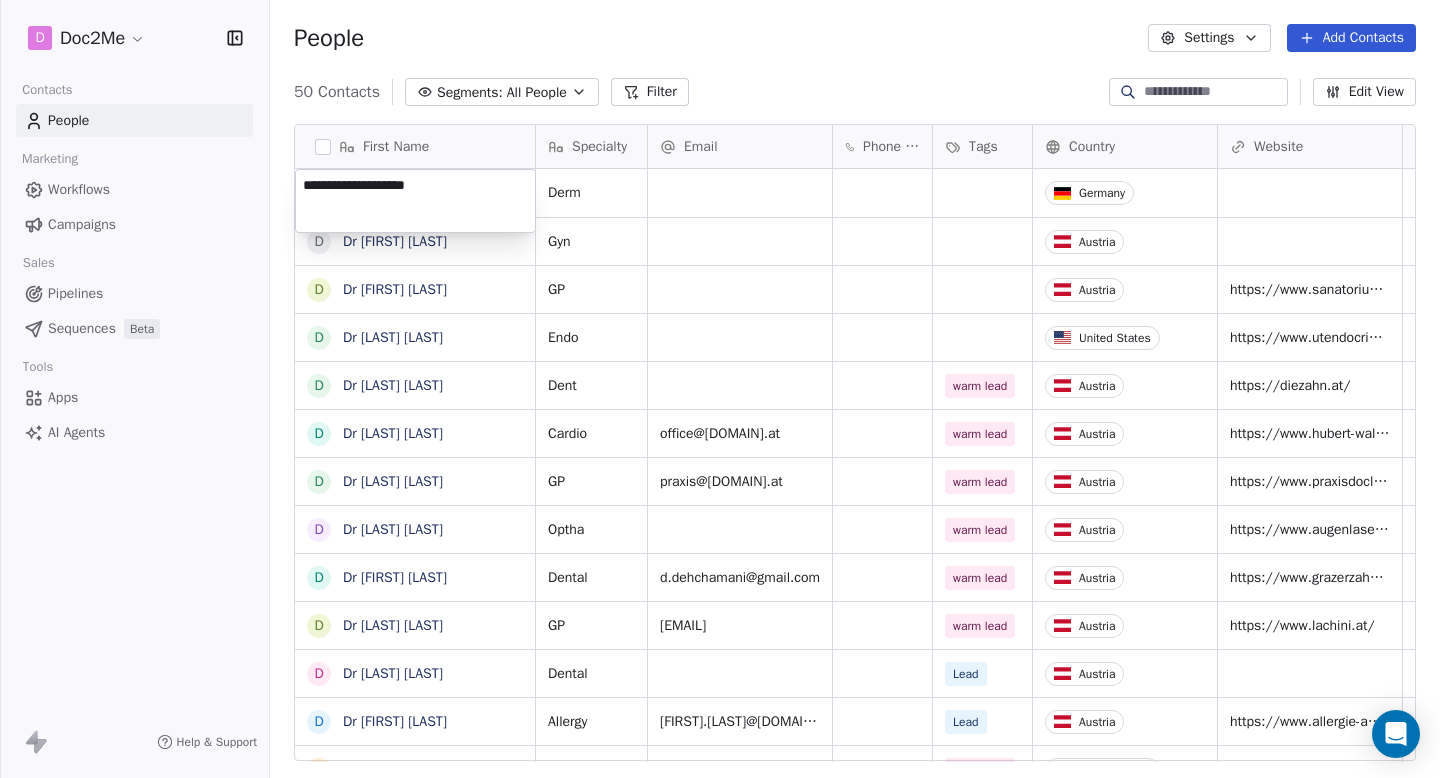 click on "D Doc2Me Contacts People Marketing Workflows Campaigns Sales Pipelines Sequences Beta Tools Apps AI Agents Help & Support People Settings Add Contacts 50 Contacts Segments: All People Filter Edit View Tag Add to Sequence Export First Name D Dr. [LAST] [LAST] D D Dr [FIRST] [LAST] D Dr [FIRST] [LAST] D Dr [FIRST] [LAST] D Dr [FIRST] [LAST] D Dr [FIRST] [LAST] D Dr [FIRST] [LAST] D Dr [FIRST] [LAST] D Dr [FIRST] [LAST] D Dr [FIRST] [LAST] D Dr [FIRST] [LAST] D Dr [FIRST] [LAST] D Dr [FIRST] [LAST] D Dr [FIRST] [LAST] D Dr [FIRST] [LAST] D Dr [FIRST] [LAST] D Dr [FIRST] [LAST] L [FIRST] [LAST] D Dr [FIRST] [LAST] D Dr [FIRST] [LAST] D Dr [FIRST] [LAST] D Dr [FIRST] [LAST] D Dr [FIRST] [LAST] D Dr [FIRST] [LAST] D Dr [FIRST] [LAST] D Dr [FIRST] [LAST] D Dr [FIRST] [LAST] D Dr [FIRST] [LAST] S [FIRST] [LAST] D Dr [FIRST] [LAST] F [FIRST] [LAST] G [BRAND] D Dr [FIRST] [LAST] D Dr [FIRST] [LAST] Specialty Email Phone Number Tags Country Website Warm Lead through Status Contact Source NPS Score Derm Germany Gyn Austria GP" at bounding box center [720, 389] 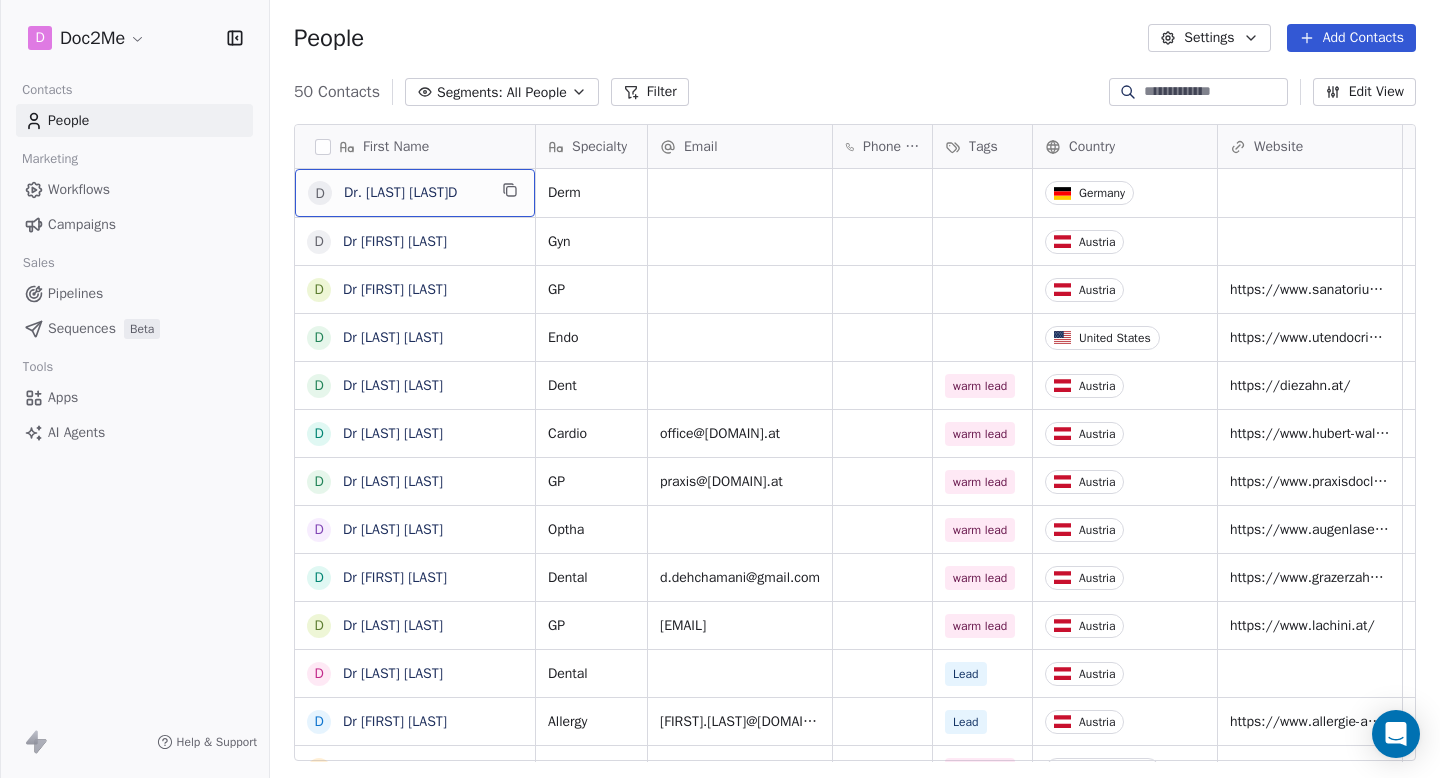 click on "D Dr. [LAST] [LAST]D" at bounding box center [415, 193] 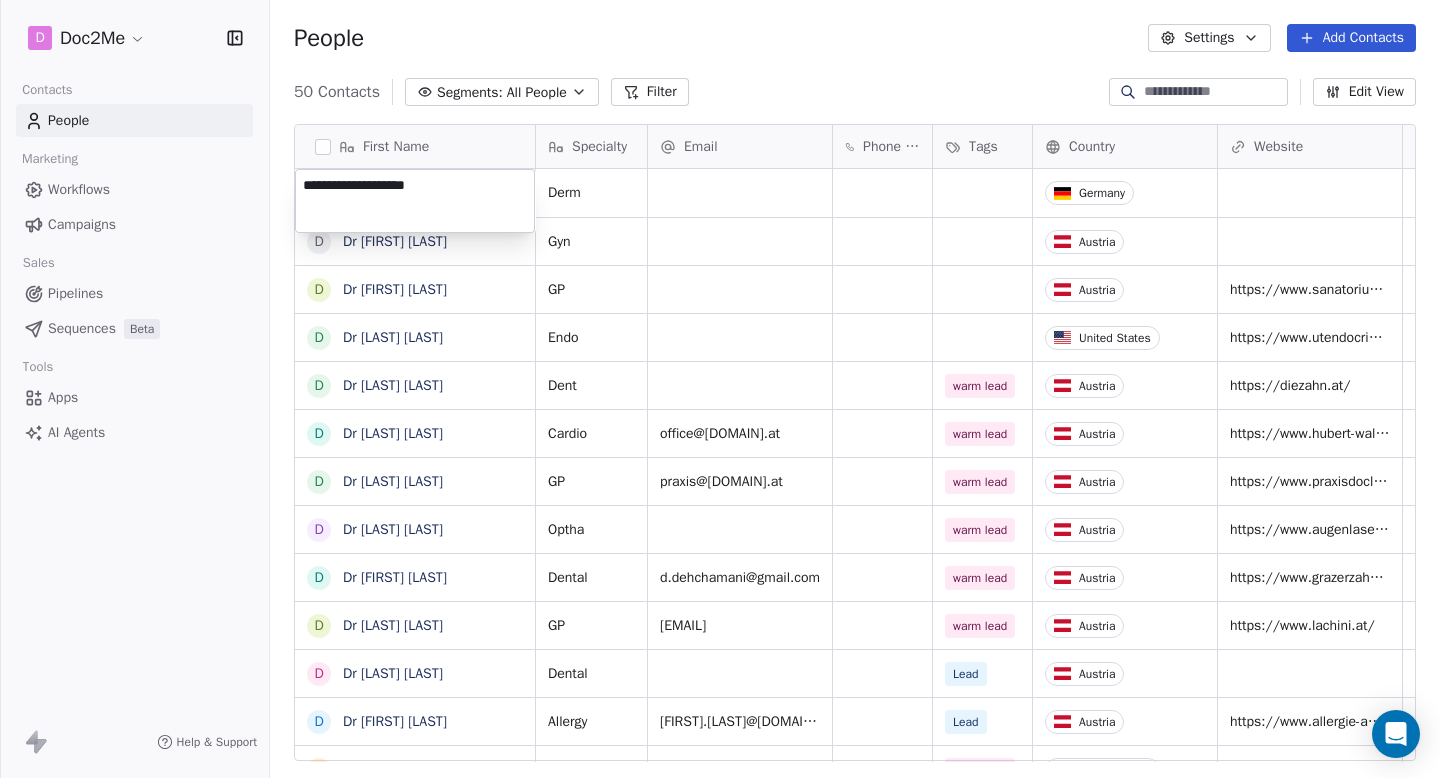 type on "**********" 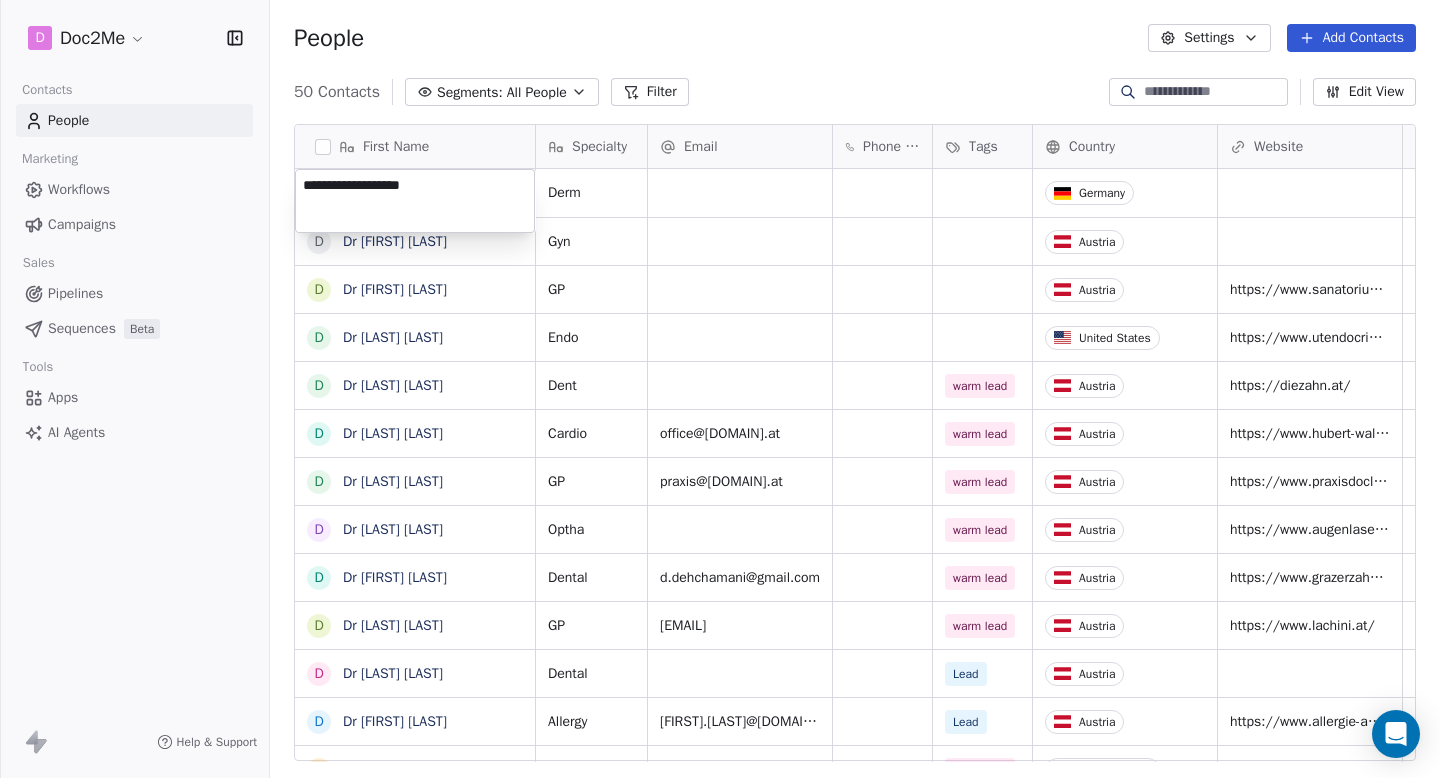 click on "D Doc2Me Contacts People Marketing Workflows Campaigns Sales Pipelines Sequences Beta Tools Apps AI Agents Help & Support People Settings Add Contacts 50 Contacts Segments: All People Filter Edit View Tag Add to Sequence Export First Name D Dr. [LAST] [LAST] D D Dr [FIRST] [LAST] D Dr [FIRST] [LAST] D Dr [FIRST] [LAST] D Dr [FIRST] [LAST] D Dr [FIRST] [LAST] D Dr [FIRST] [LAST] D Dr [FIRST] [LAST] D Dr [FIRST] [LAST] D Dr [FIRST] [LAST] D Dr [FIRST] [LAST] D Dr [FIRST] [LAST] D Dr [FIRST] [LAST] D Dr [FIRST] [LAST] D Dr [FIRST] [LAST] D Dr [FIRST] [LAST] D Dr [FIRST] [LAST] L [FIRST] [LAST] D Dr [FIRST] [LAST] D Dr [FIRST] [LAST] D Dr [FIRST] [LAST] D Dr [FIRST] [LAST] D Dr [FIRST] [LAST] D Dr [FIRST] [LAST] D Dr [FIRST] [LAST] D Dr [FIRST] [LAST] D Dr [FIRST] [LAST] D Dr [FIRST] [LAST] S [FIRST] [LAST] D Dr [FIRST] [LAST] F [FIRST] [LAST] G [BRAND] D Dr [FIRST] [LAST] D Dr [FIRST] [LAST] Specialty Email Phone Number Tags Country Website Warm Lead through Status Contact Source NPS Score Derm Germany Gyn Austria" at bounding box center (720, 389) 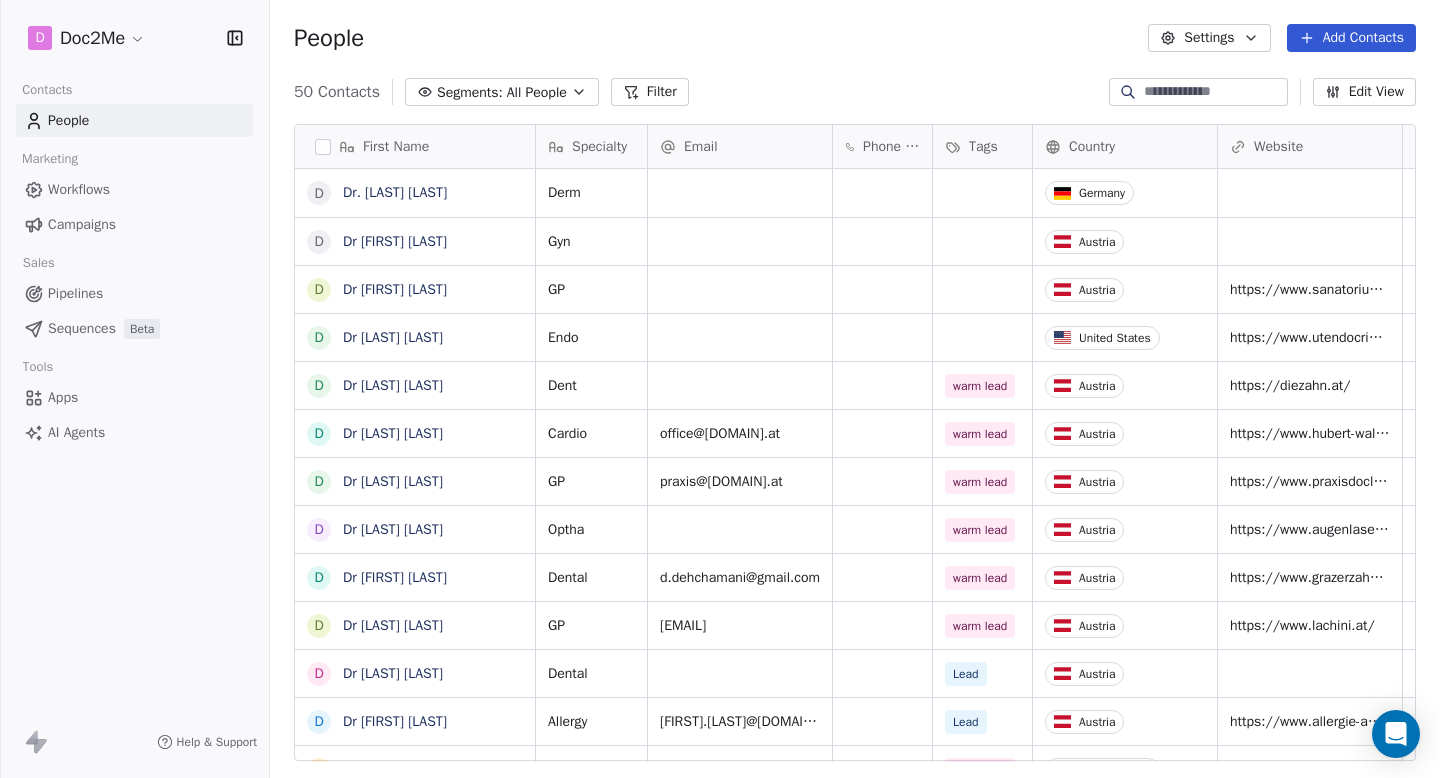 click on "Add Contacts" at bounding box center [1351, 38] 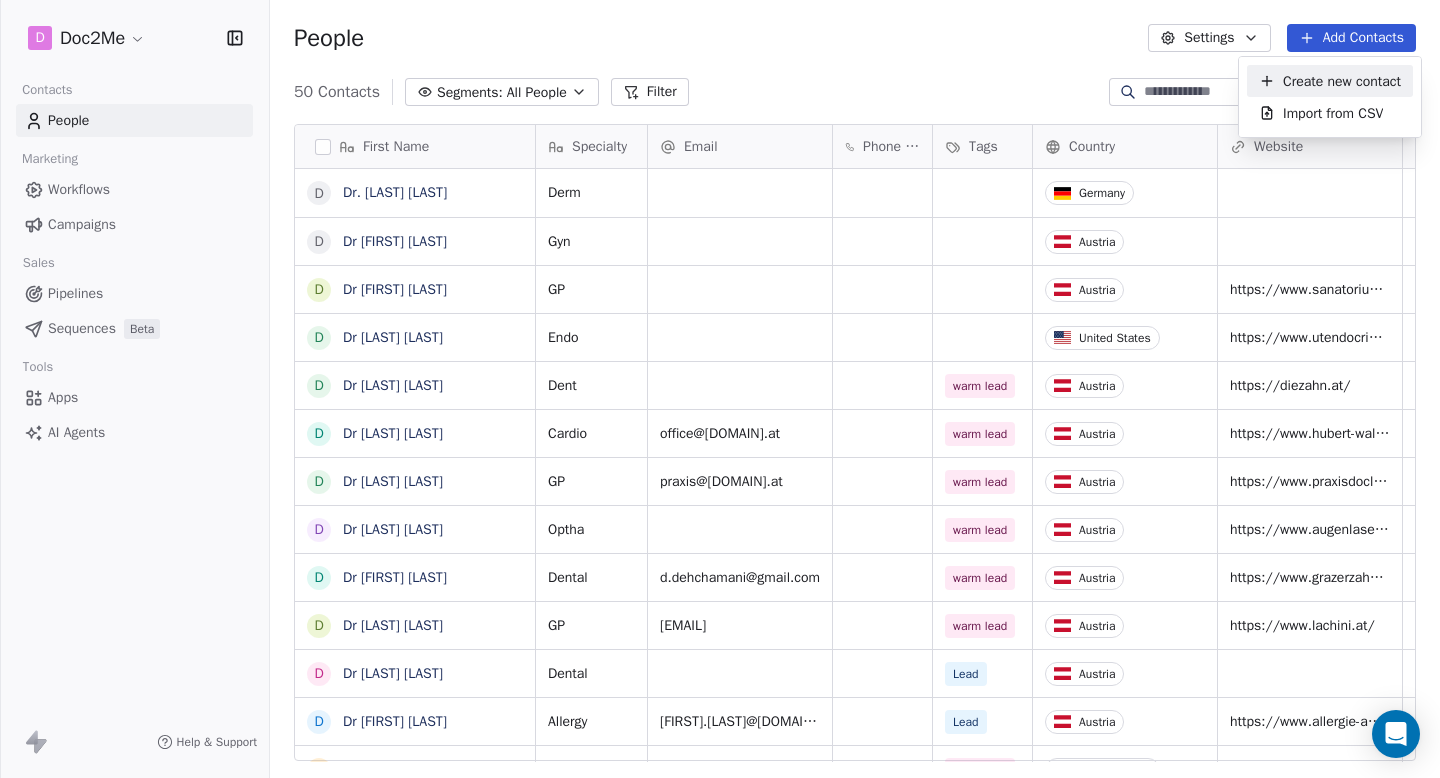 click on "Create new contact" at bounding box center [1342, 81] 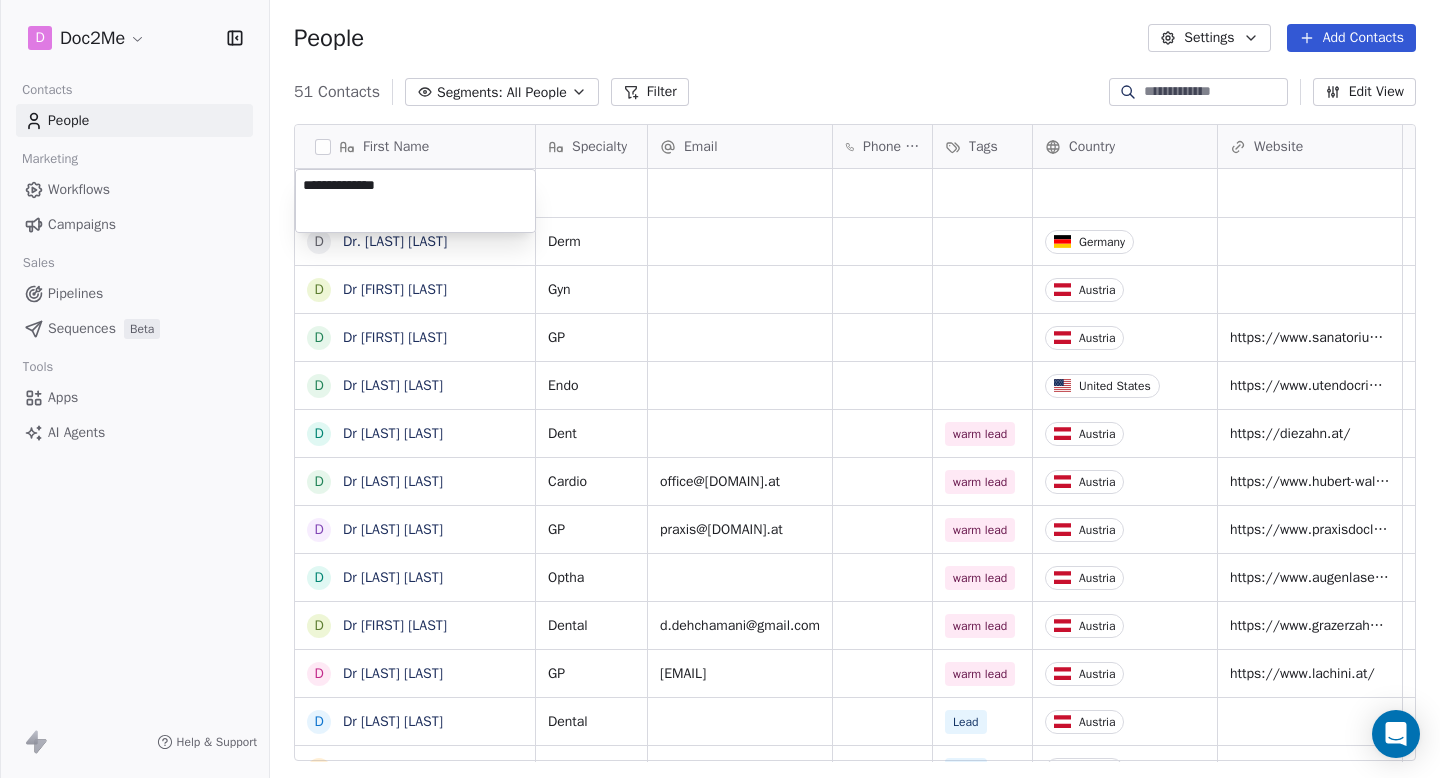 type on "**********" 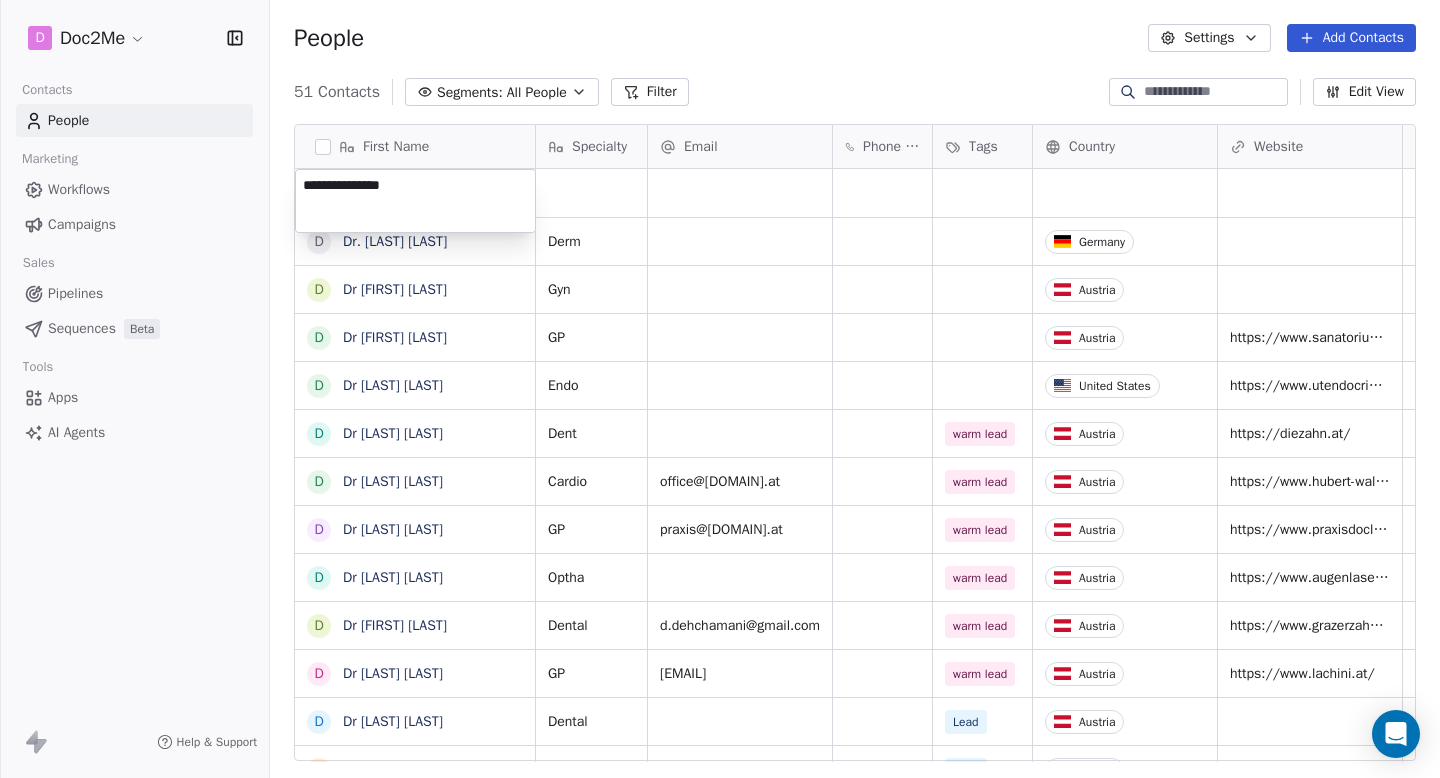 click on "D Doc2Me Contacts People Marketing Workflows Campaigns Sales Pipelines Sequences Beta Tools Apps AI Agents Help & Support People Settings  Add Contacts 51 Contacts Segments: All People Filter  Edit View Tag Add to Sequence Export First Name D Dr. [LAST] [LAST] D Dr [LAST] [LAST] D Dr [LAST] [LAST] D Dr [LAST] [LAST] D Dr [LAST] [LAST] D Dr [LAST] [LAST] D Dr [LAST] [LAST] D Dr [LAST] [LAST] D Dr [LAST] [LAST] D Dr [LAST] [LAST] D Dr [LAST] [LAST] D Dr [LAST] [LAST] D Dr [LAST] [LAST] D Dr [LAST] [LAST] D Dr [LAST] [LAST] Specialty Derm Germany Gyn Austria via Linkedin Contacted GP" at bounding box center [720, 389] 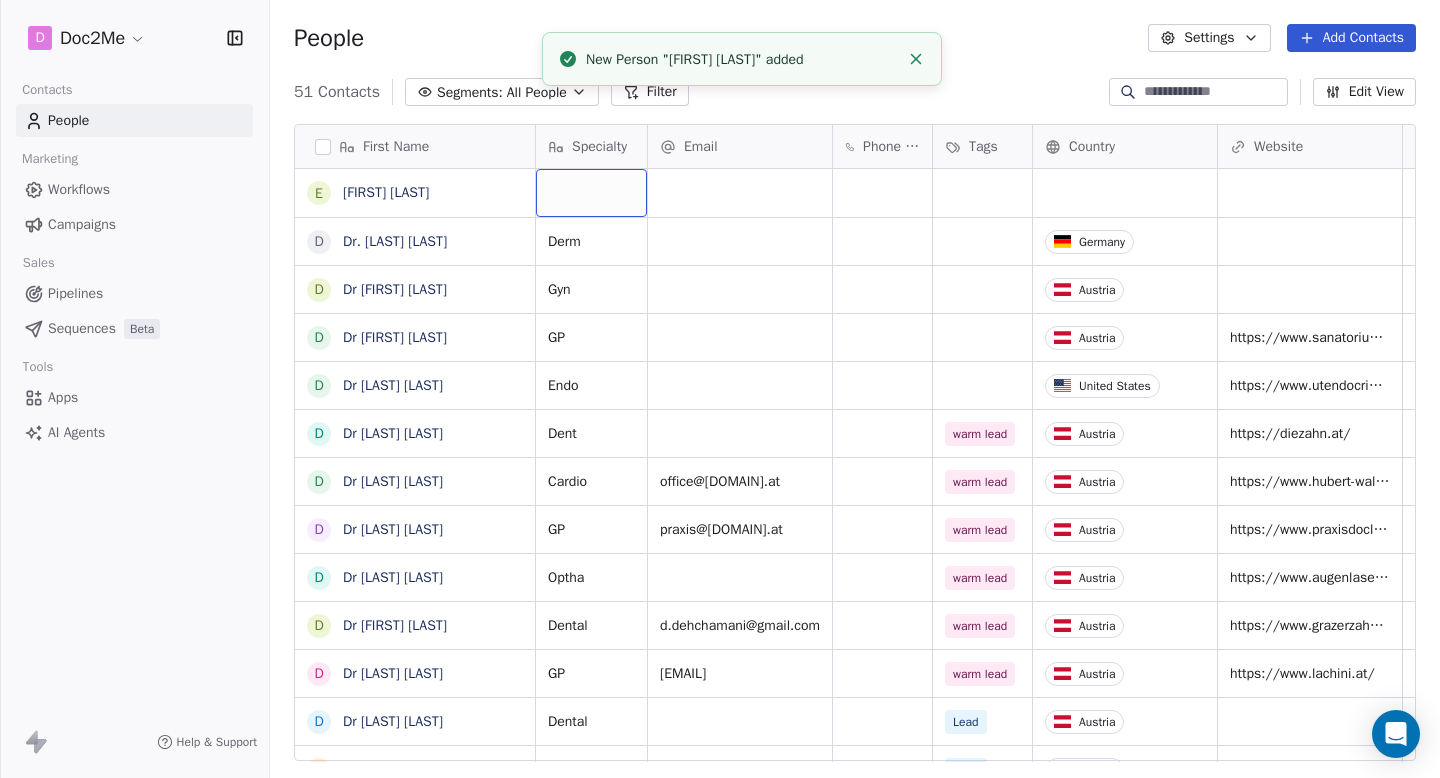 click at bounding box center [591, 193] 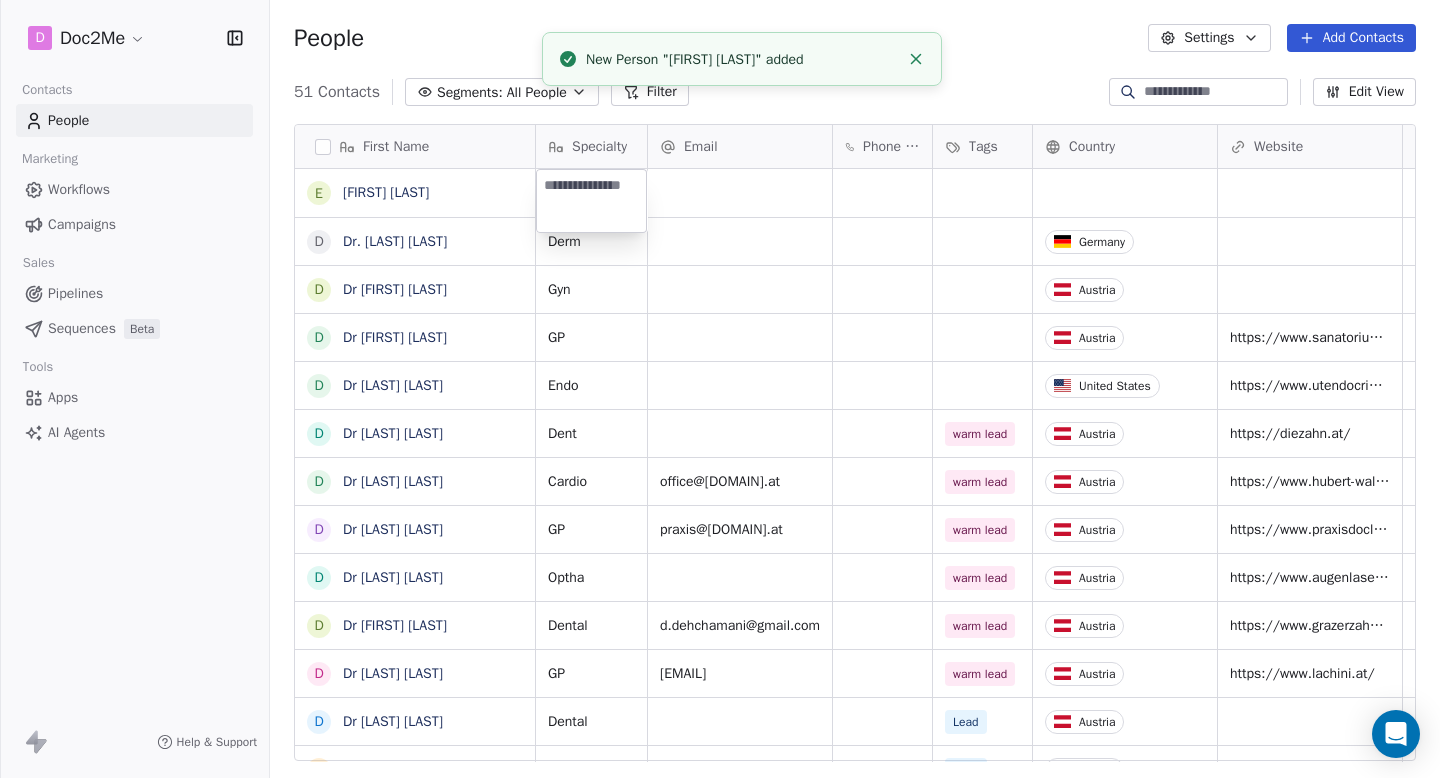 click at bounding box center (591, 201) 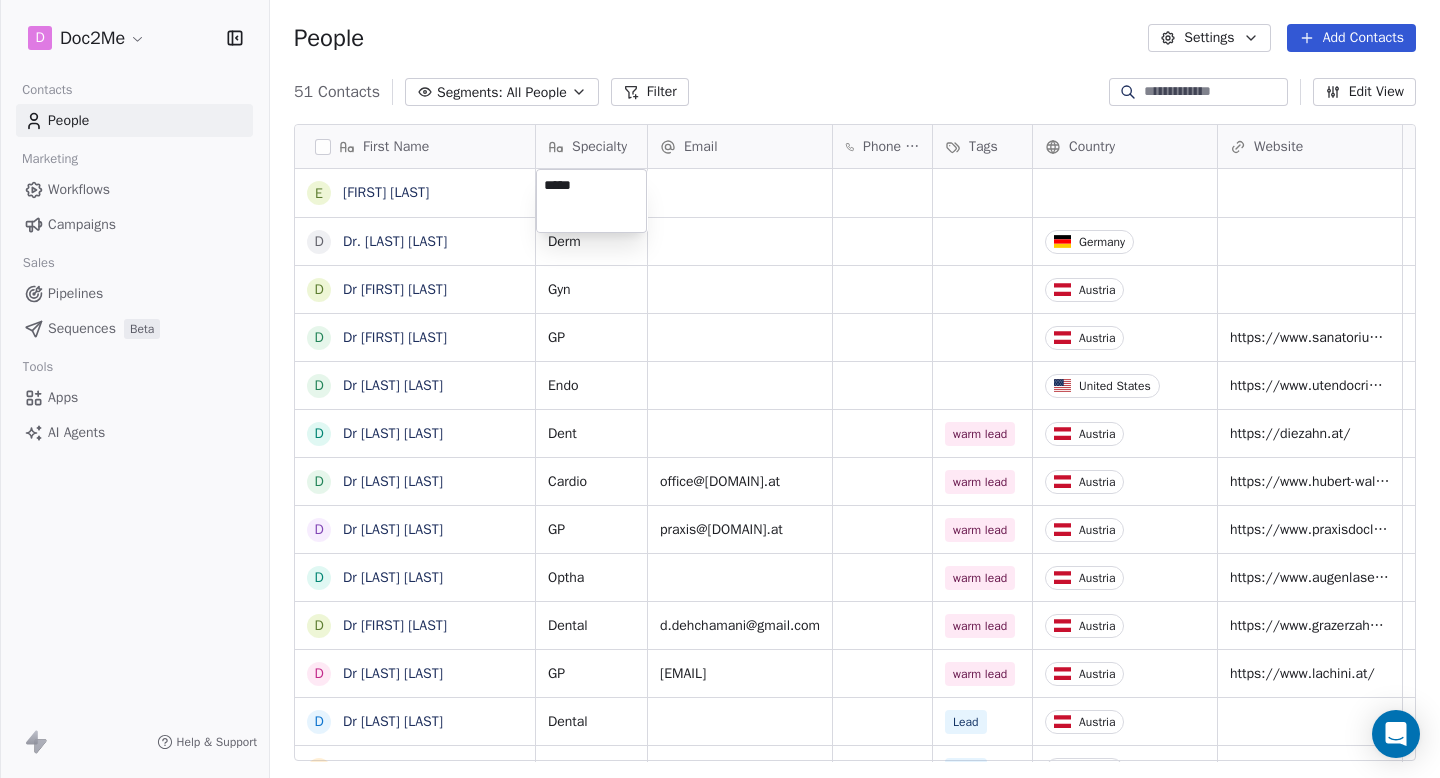 type on "******" 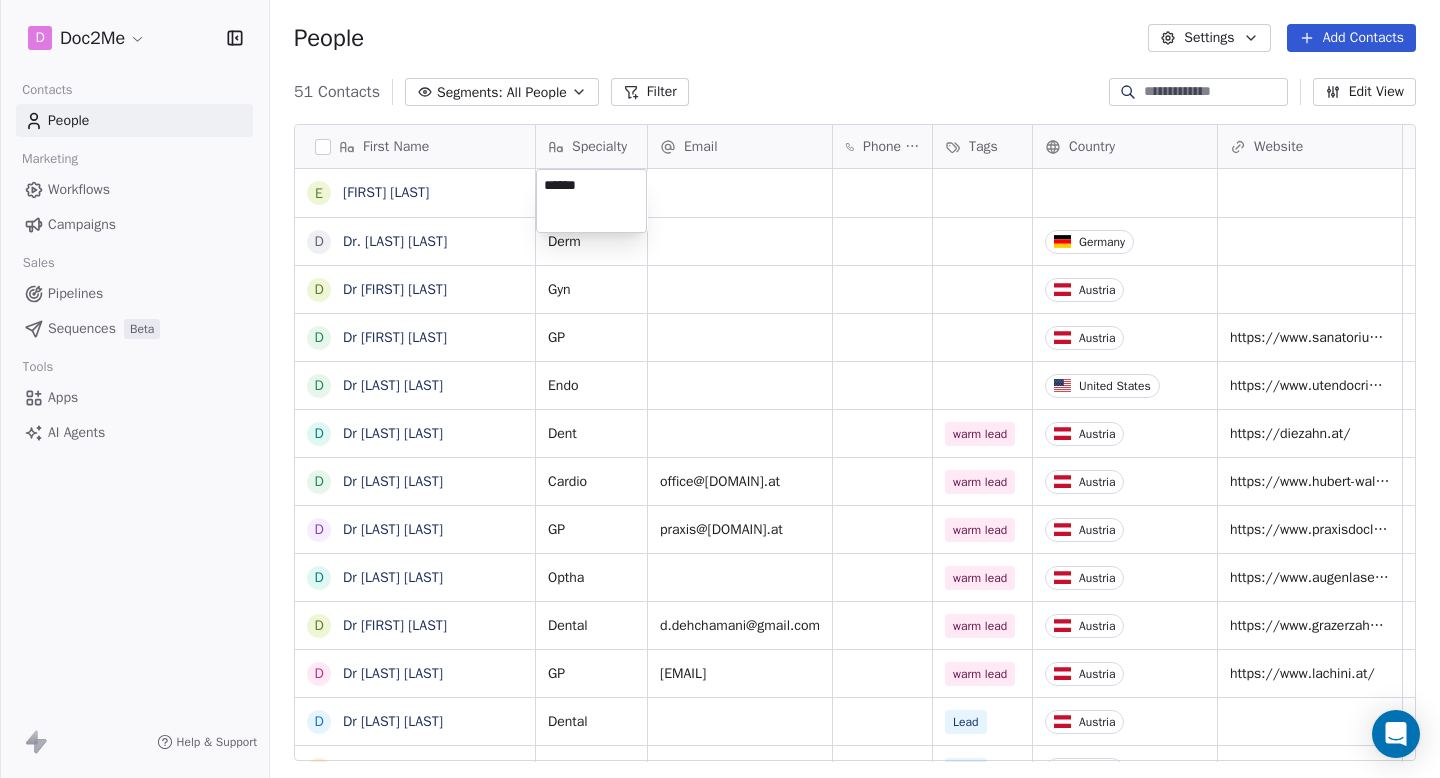 click on "D Doc2Me Contacts People Marketing Workflows Campaigns Sales Pipelines Sequences Beta Tools Apps AI Agents Help & Support People Settings  Add Contacts 51 Contacts Segments: All People Filter  Edit View Tag Add to Sequence Export First Name E [FIRST] [LAST] D Dr. [LAST] [LAST] D Dr [LAST] [LAST] D Dr [LAST] [LAST] D Dr [LAST] [LAST] D Dr [LAST] [LAST] D Dr [LAST] [LAST] D Dr [LAST] [LAST] D Dr [LAST] [LAST] D Dr [LAST] [LAST] D Dr [LAST] [LAST] D Dr [LAST] [LAST] D Dr [LAST] [LAST] D Dr [LAST] [LAST] D Dr [LAST] [LAST] D Dr [LAST] [LAST] D Dr [LAST] [LAST] L [LAST] [LAST] D Dr [LAST] [LAST] D Dr [LAST] [LAST] D Dr [LAST] [LAST] D Dr [LAST] [LAST] D Dr [LAST] [LAST] D Dr [LAST] [LAST] D Dr [LAST] [LAST] D Dr [LAST] [LAST] D Dr [LAST] [LAST] S [LAST] [LAST] D Dr [LAST] [LAST] F [FIRST] [LAST] G [BRAND] D Dr [LAST] [LAST] Specialty Email Phone Number Tags Country Website Warm Lead through Status Contact Source NPS Score Derm Germany Gyn Austria via Linkedin Contacted GP" at bounding box center [720, 389] 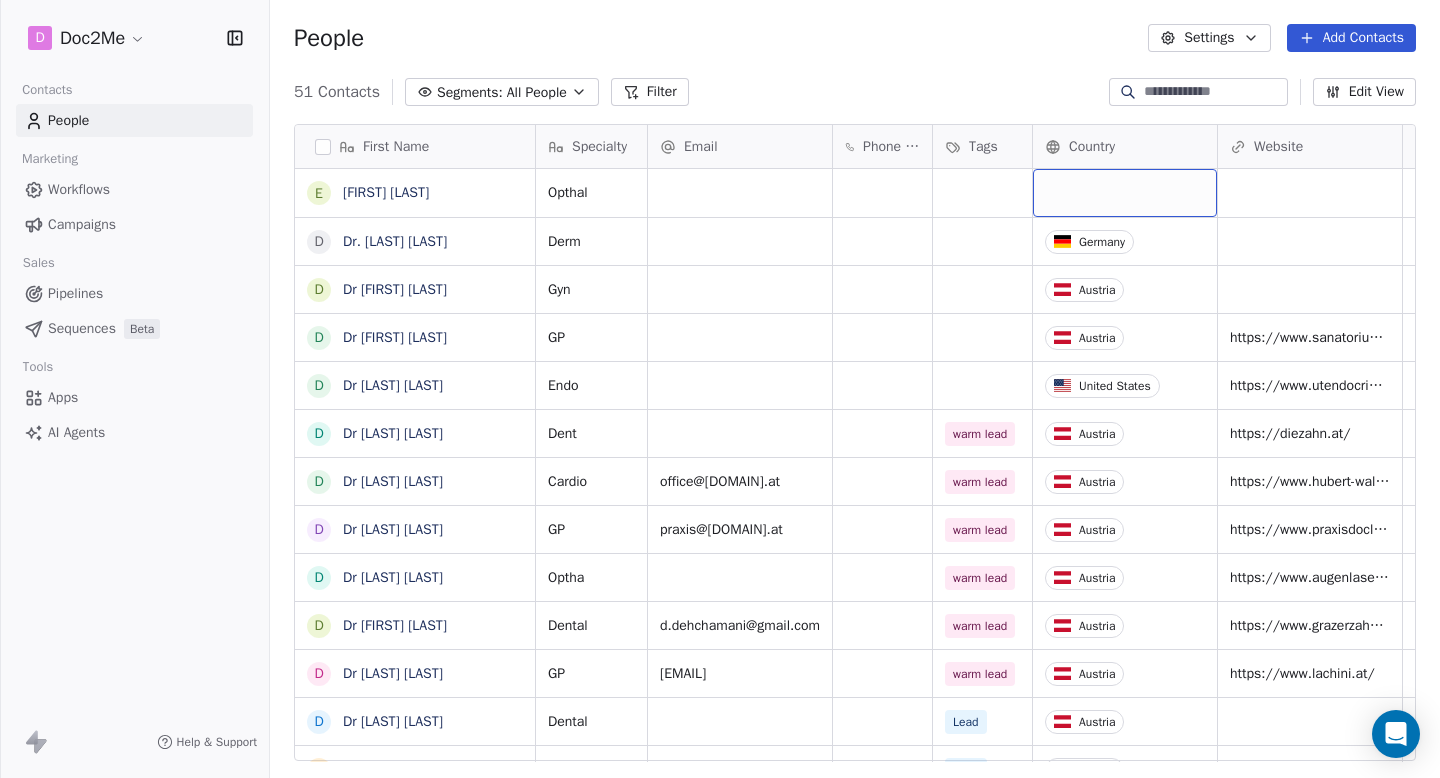 click at bounding box center (1125, 193) 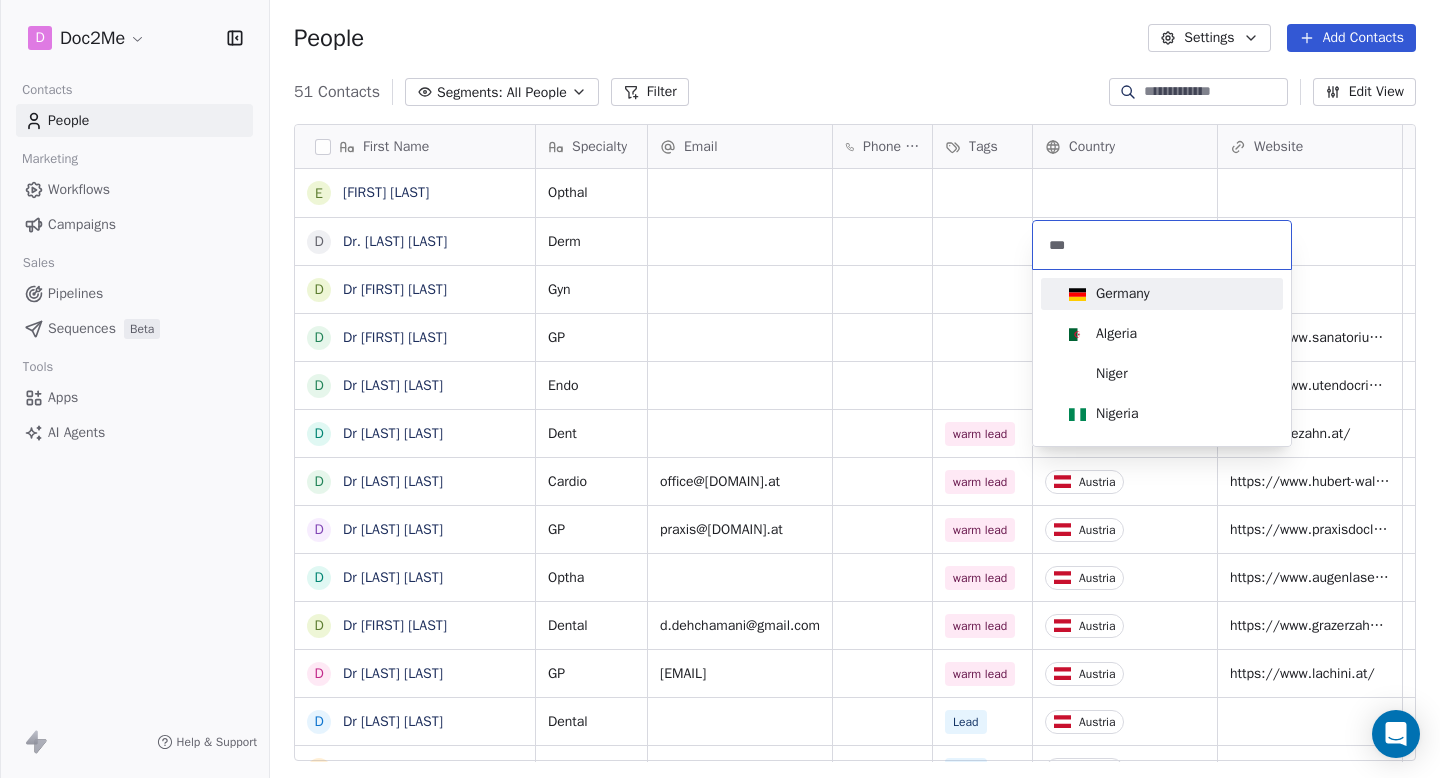 type on "***" 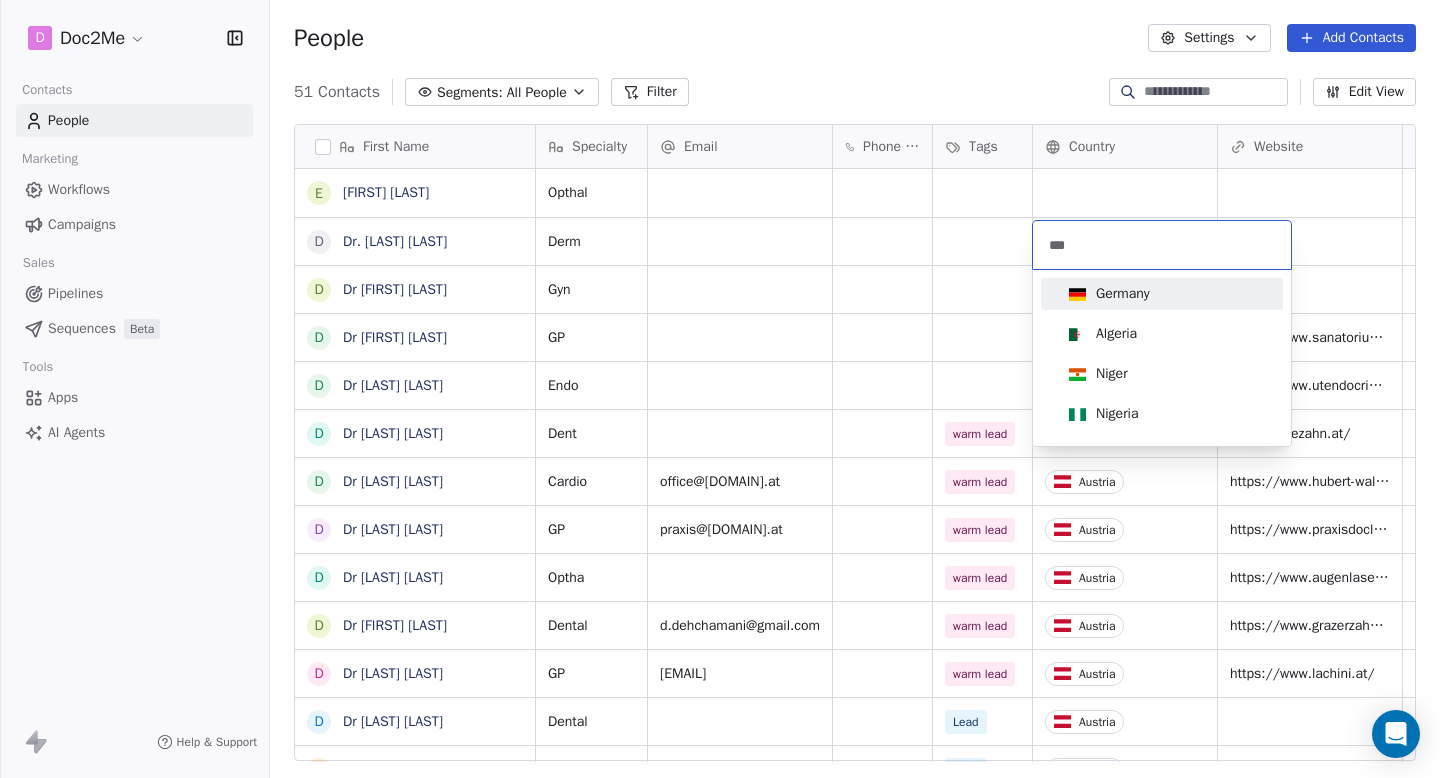 click on "Germany" at bounding box center [1123, 294] 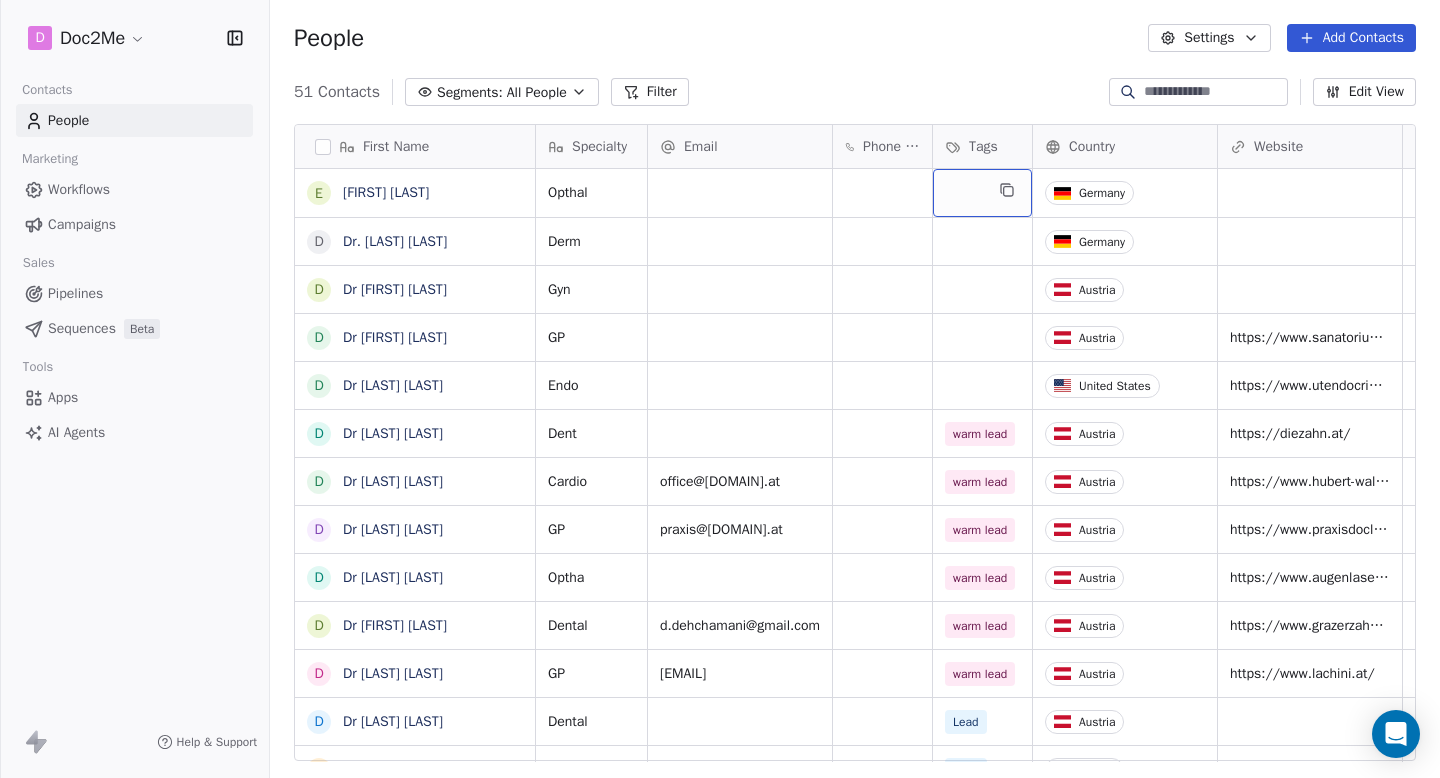 click at bounding box center (982, 193) 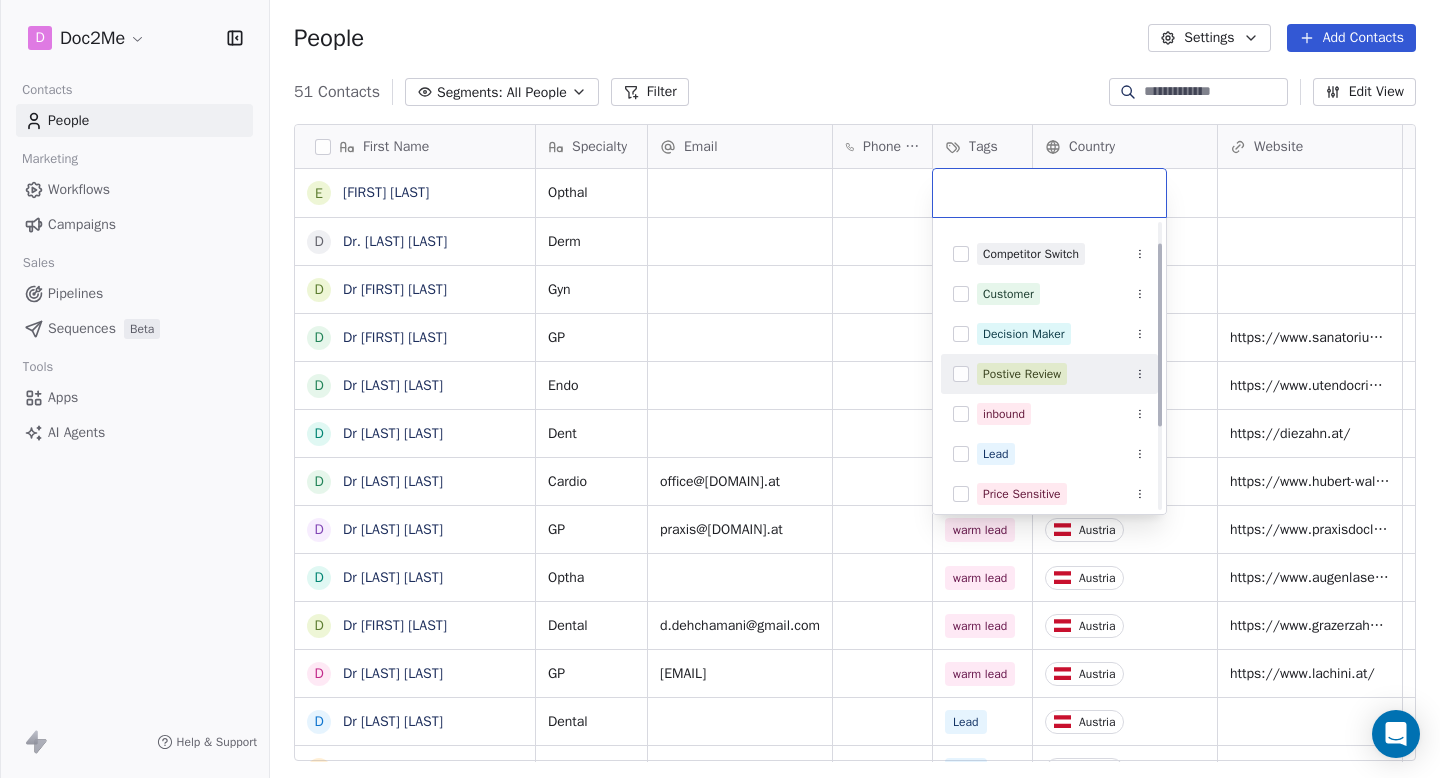 scroll, scrollTop: 33, scrollLeft: 0, axis: vertical 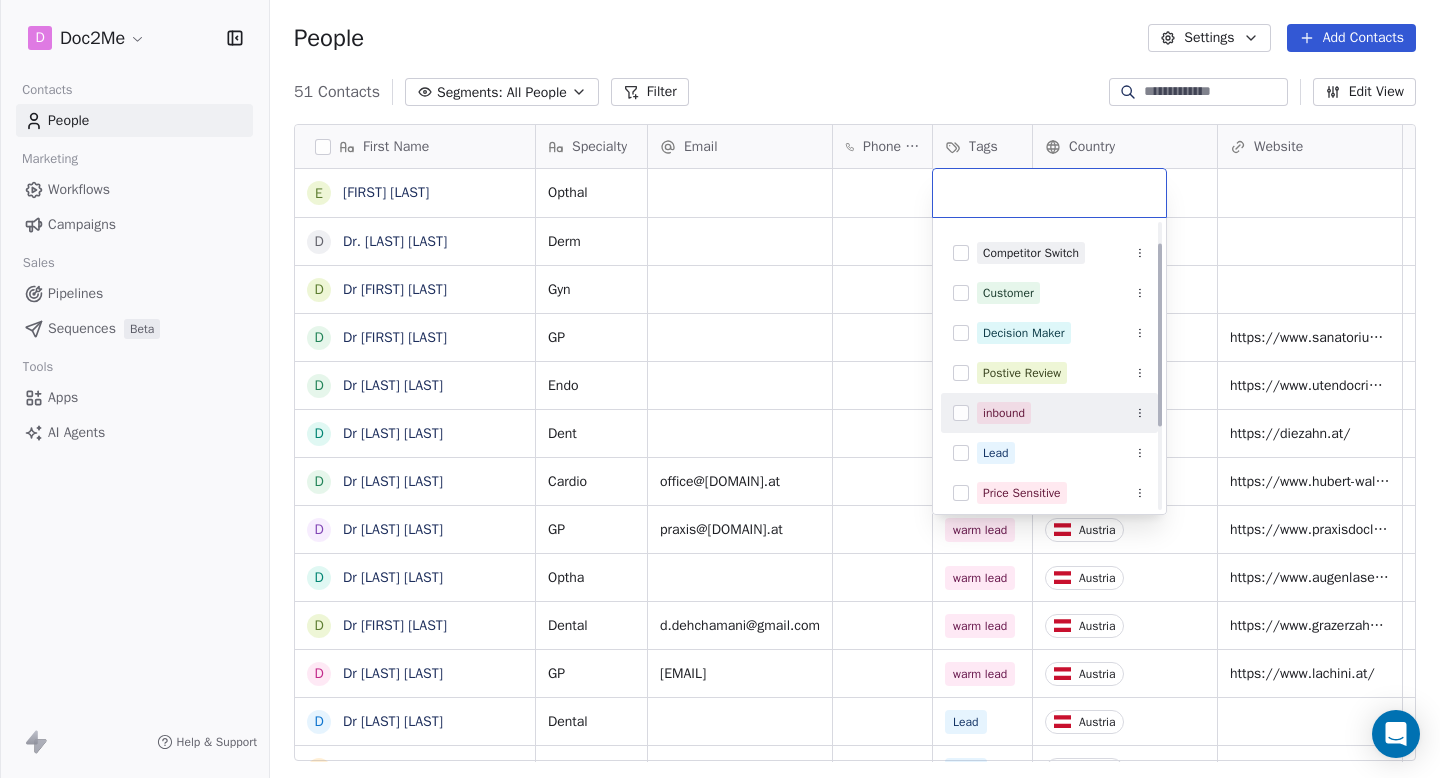 click at bounding box center (961, 413) 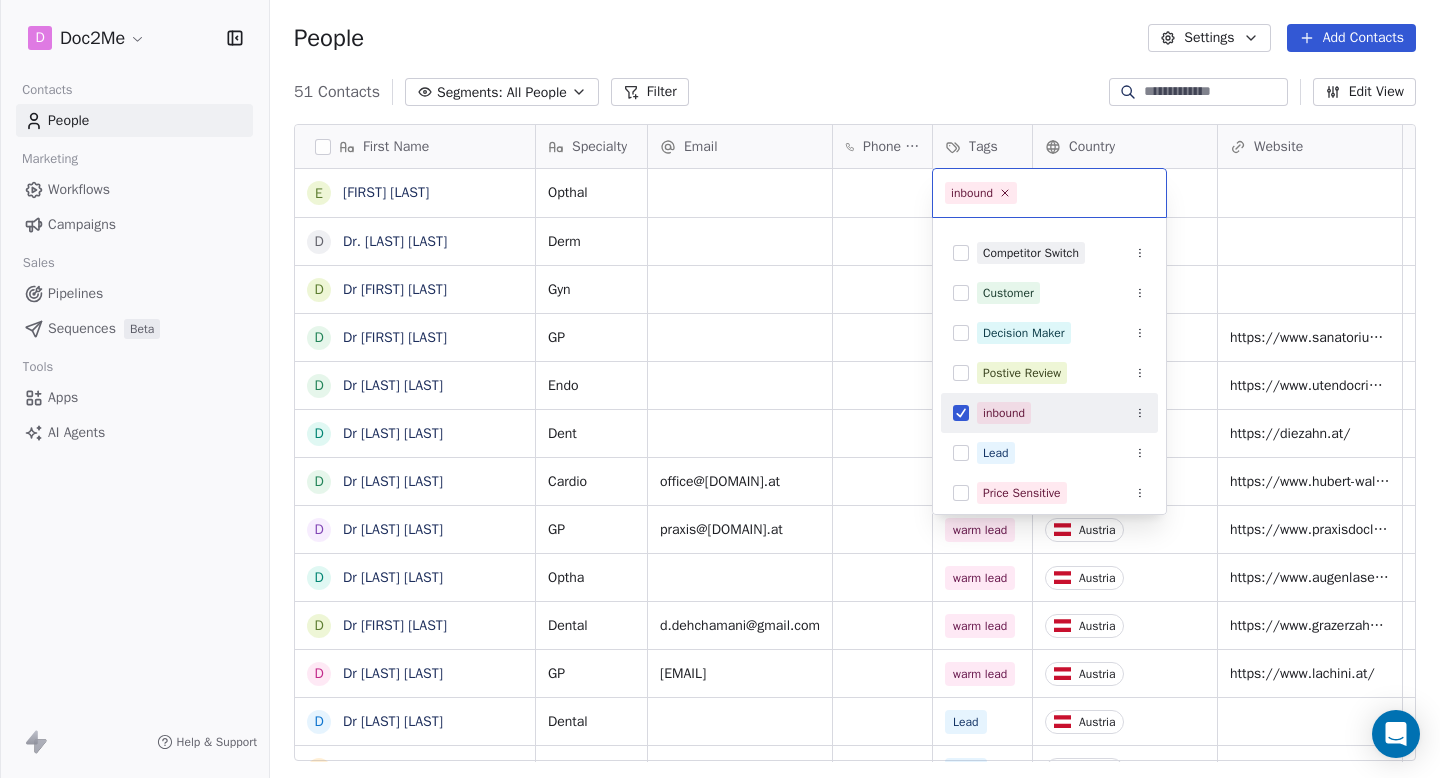 click on "First Name E [FIRST] [LAST] D Dr. [LAST] [LAST] D Dr [LAST] [LAST] D Dr [LAST] [LAST] D Dr [LAST] [LAST] D Dr [LAST] [LAST] D Dr [LAST] [LAST] D Dr [LAST] [LAST] D Dr [LAST] [LAST] D Dr [LAST] [LAST] D Dr [LAST] [LAST] D Dr [LAST] [LAST] D Dr [LAST] [LAST] D Dr [LAST] [LAST] D Dr [LAST] [LAST] D Dr [LAST] [LAST] D Dr [LAST] [LAST] L [LAST] [LAST] D Dr [LAST] [LAST] D Dr [LAST] [LAST] D Dr [LAST] [LAST] D Dr [LAST] [LAST] D Dr [LAST] [LAST] D Dr [LAST] [LAST] D Dr [LAST] [LAST] D Dr [LAST] [LAST] D Dr [LAST] [LAST] S [LAST] [LAST] D Dr [LAST] [LAST] F [FIRST] [LAST] G [BRAND] D Dr [LAST] [LAST] Specialty Email Phone Number Tags Country Website Warm Lead through Status Contact Source NPS Score Opthal Germany Derm Germany Gyn" at bounding box center [720, 389] 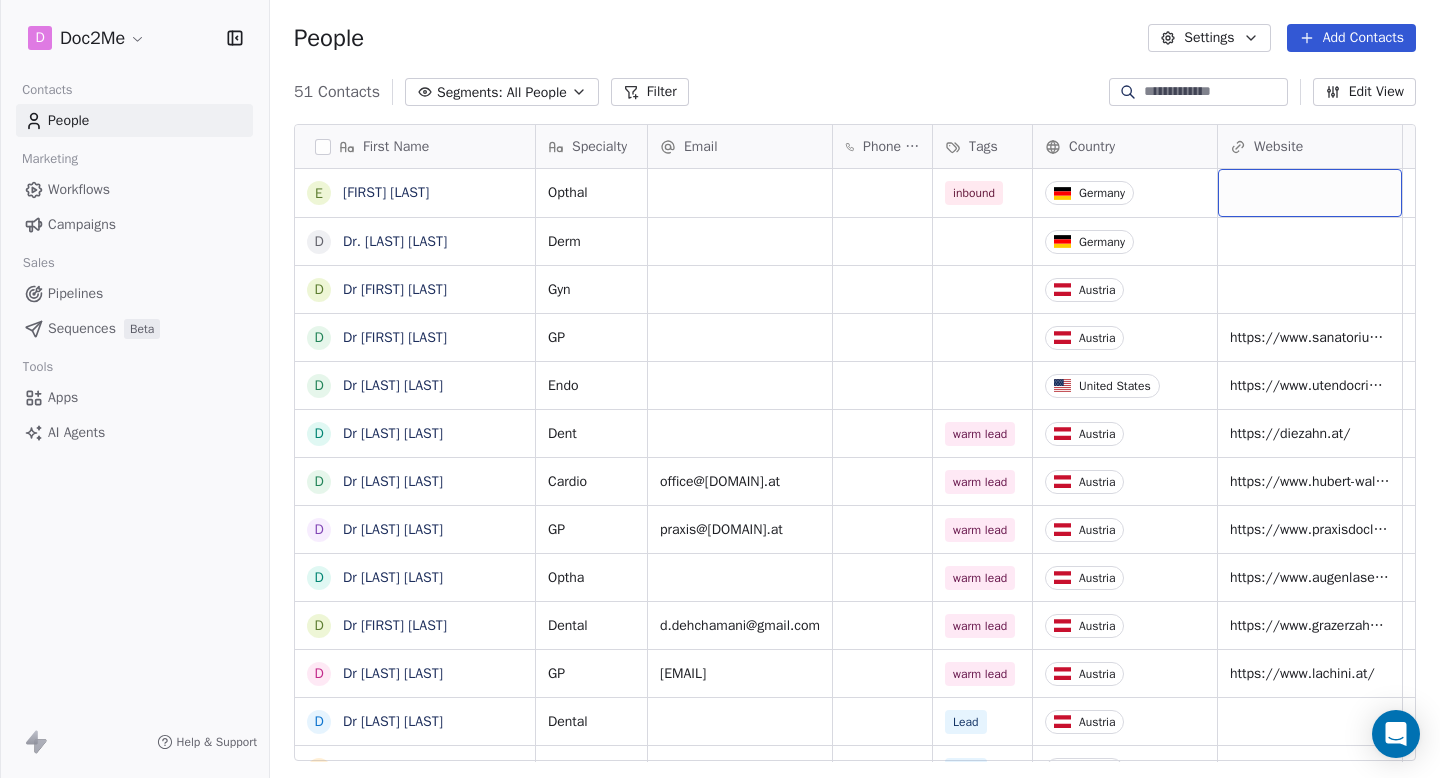 click at bounding box center (1310, 193) 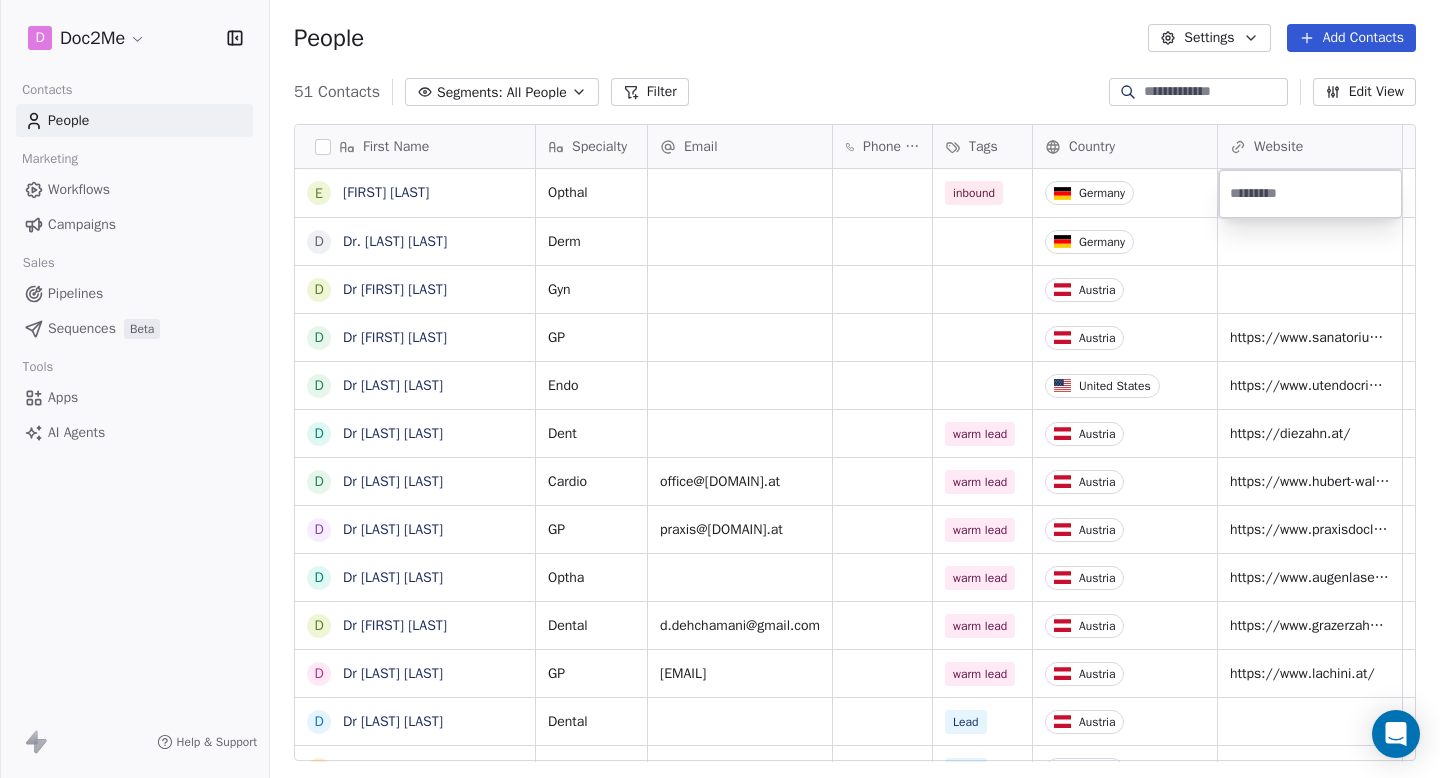paste on "**********" 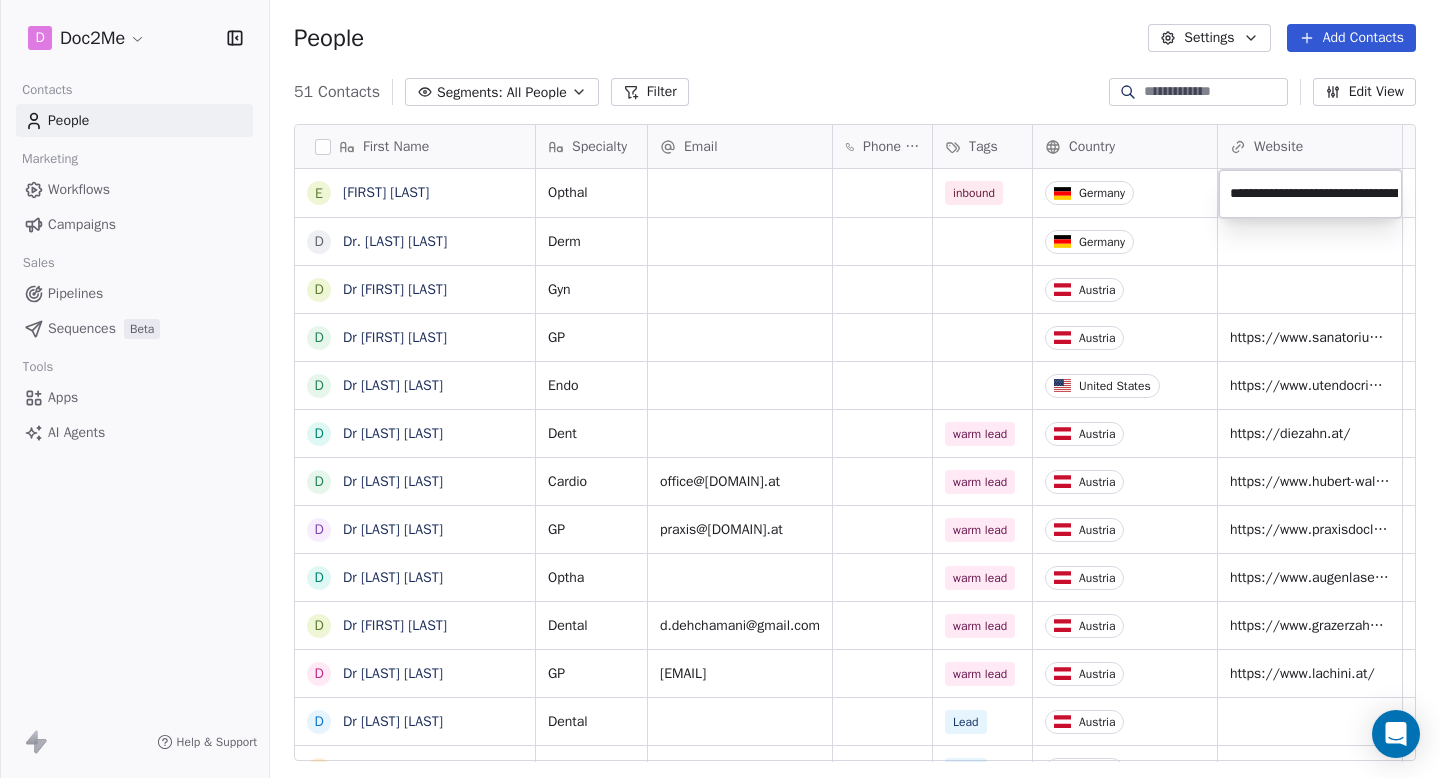 scroll, scrollTop: 0, scrollLeft: 105, axis: horizontal 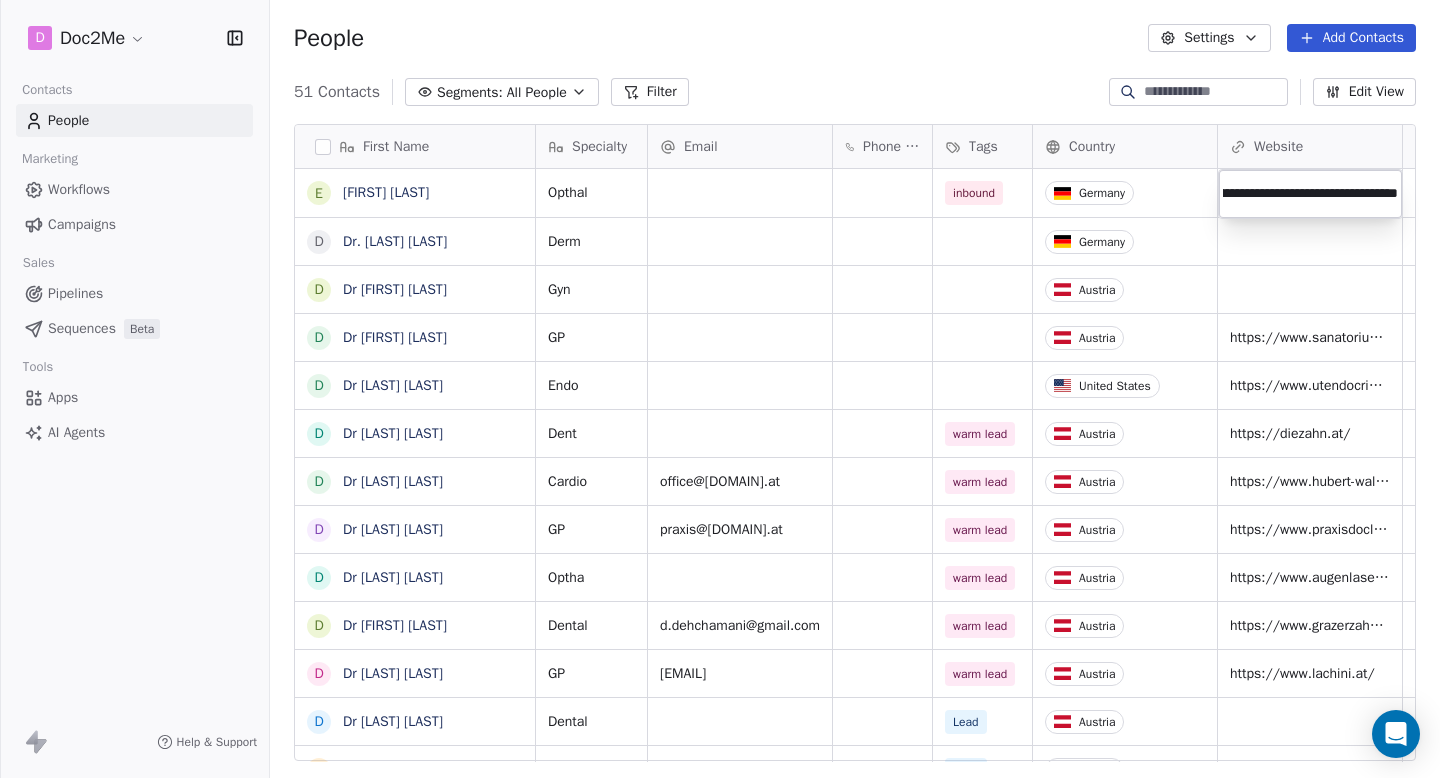 type on "**********" 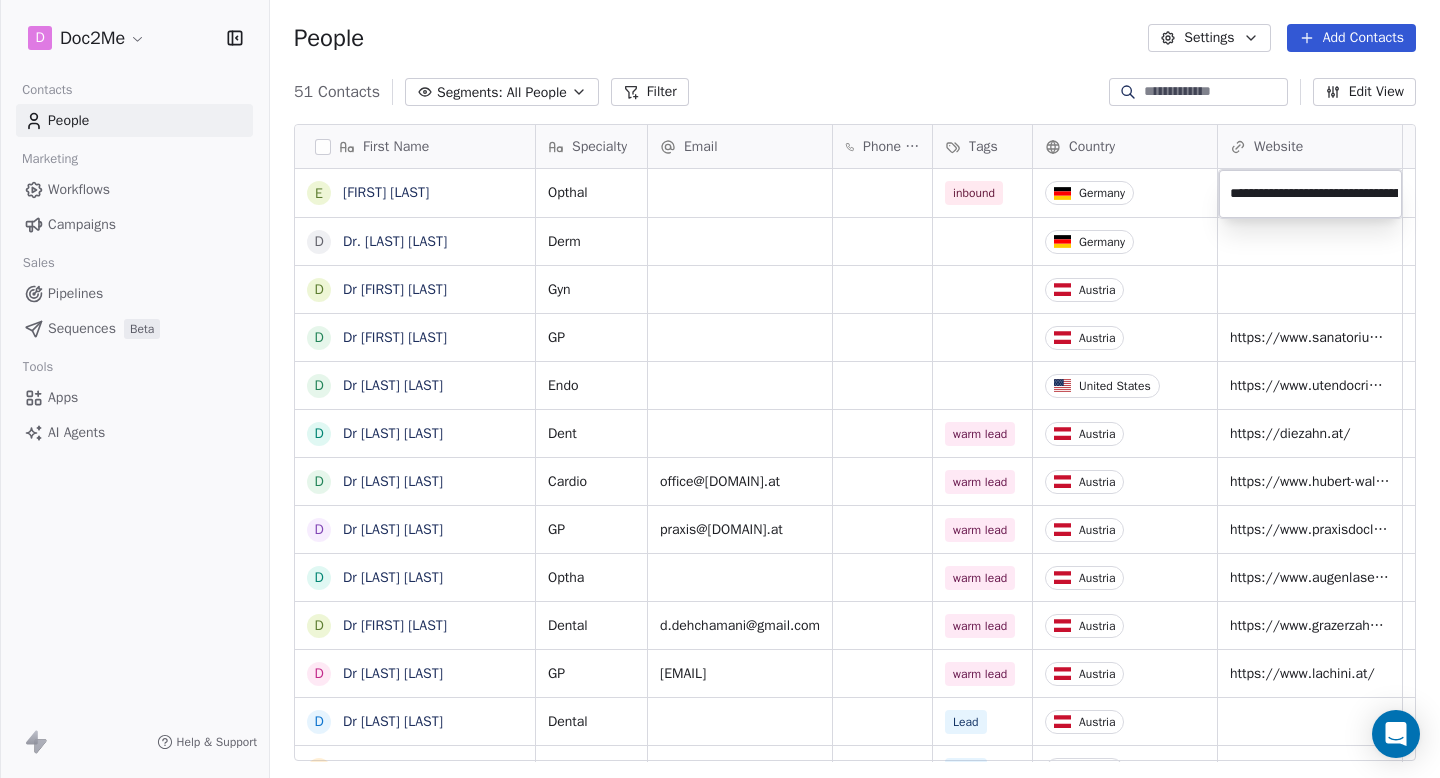 click on "D Doc2Me Contacts People Marketing Workflows Campaigns Sales Pipelines Sequences Beta Tools Apps AI Agents Help & Support People Settings  Add Contacts 51 Contacts Segments: All People Filter  Edit View Tag Add to Sequence Export First Name D Dr. [LAST] [LAST] D Dr [LAST] [LAST] D Dr [LAST] [LAST] D Dr [LAST] [LAST] D Dr [LAST] [LAST] D Dr [LAST] [LAST] D Dr [LAST] [LAST] D Dr [LAST] [LAST] D Dr [LAST] [LAST] D Dr [LAST] [LAST] D Dr [LAST] [LAST] D Dr [LAST] [LAST] D Dr [LAST] [LAST] D Dr [LAST] [LAST] D Dr [LAST] [LAST] D Dr [LAST] [LAST] Specialty Derm Germany Gyn Austria via Linkedin Contacted GP" at bounding box center (720, 389) 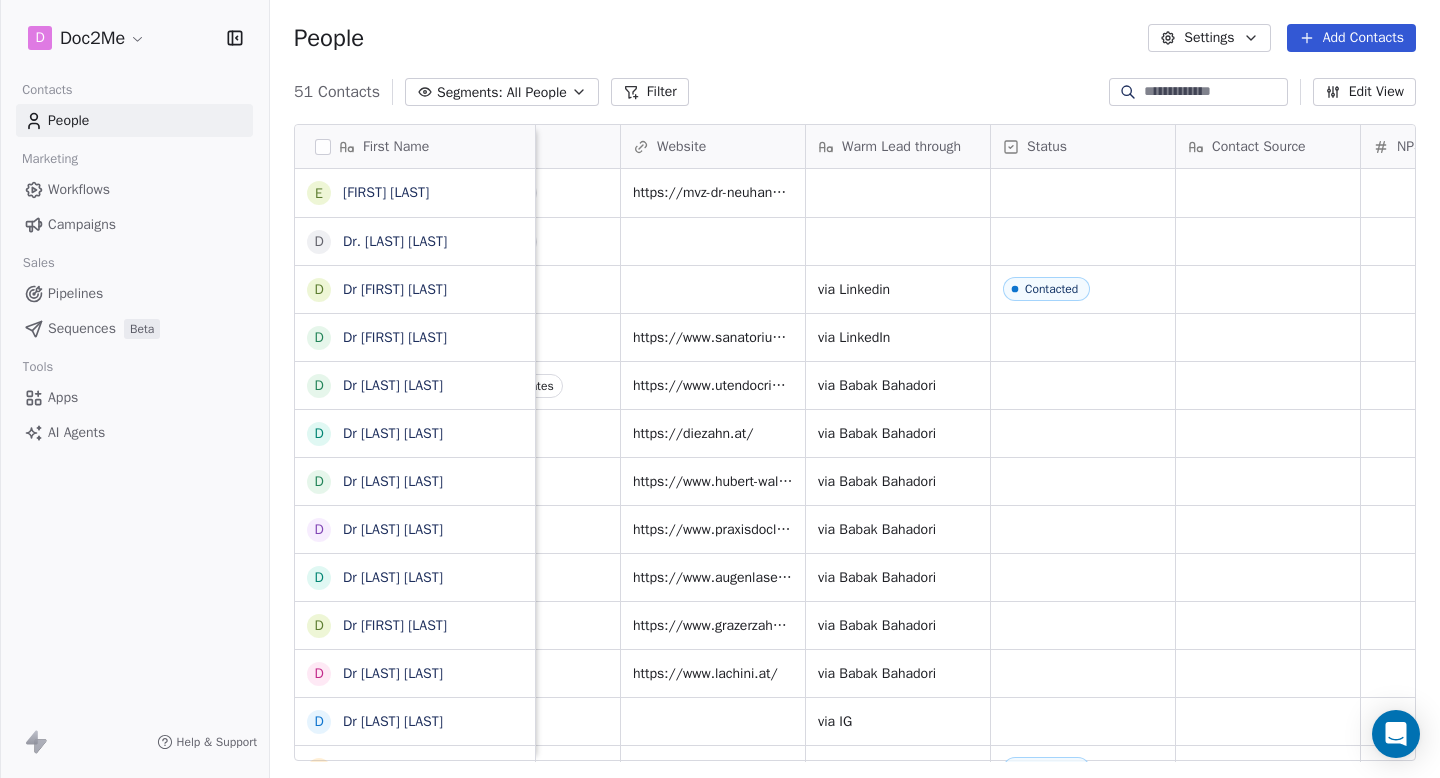 scroll, scrollTop: 0, scrollLeft: 633, axis: horizontal 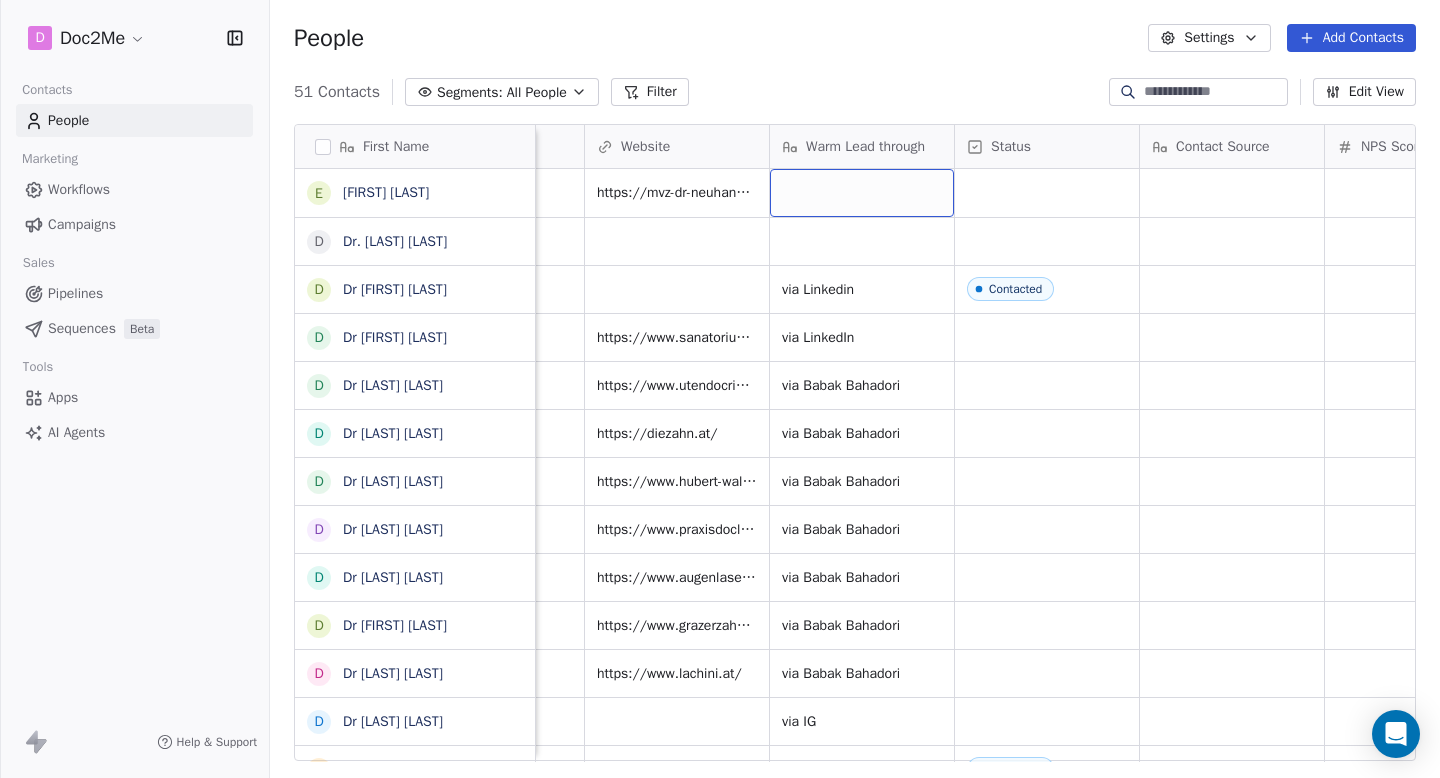 click at bounding box center [862, 193] 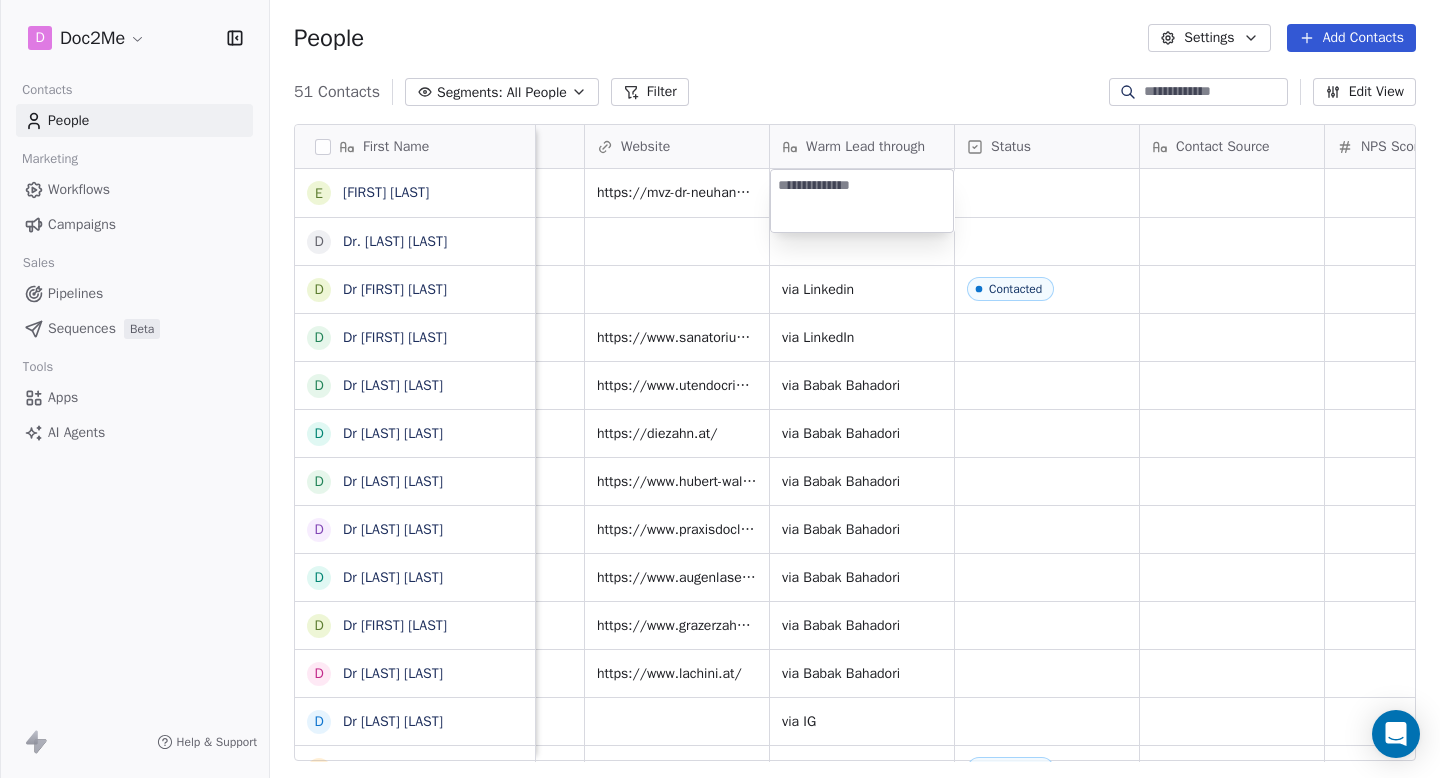 type on "*" 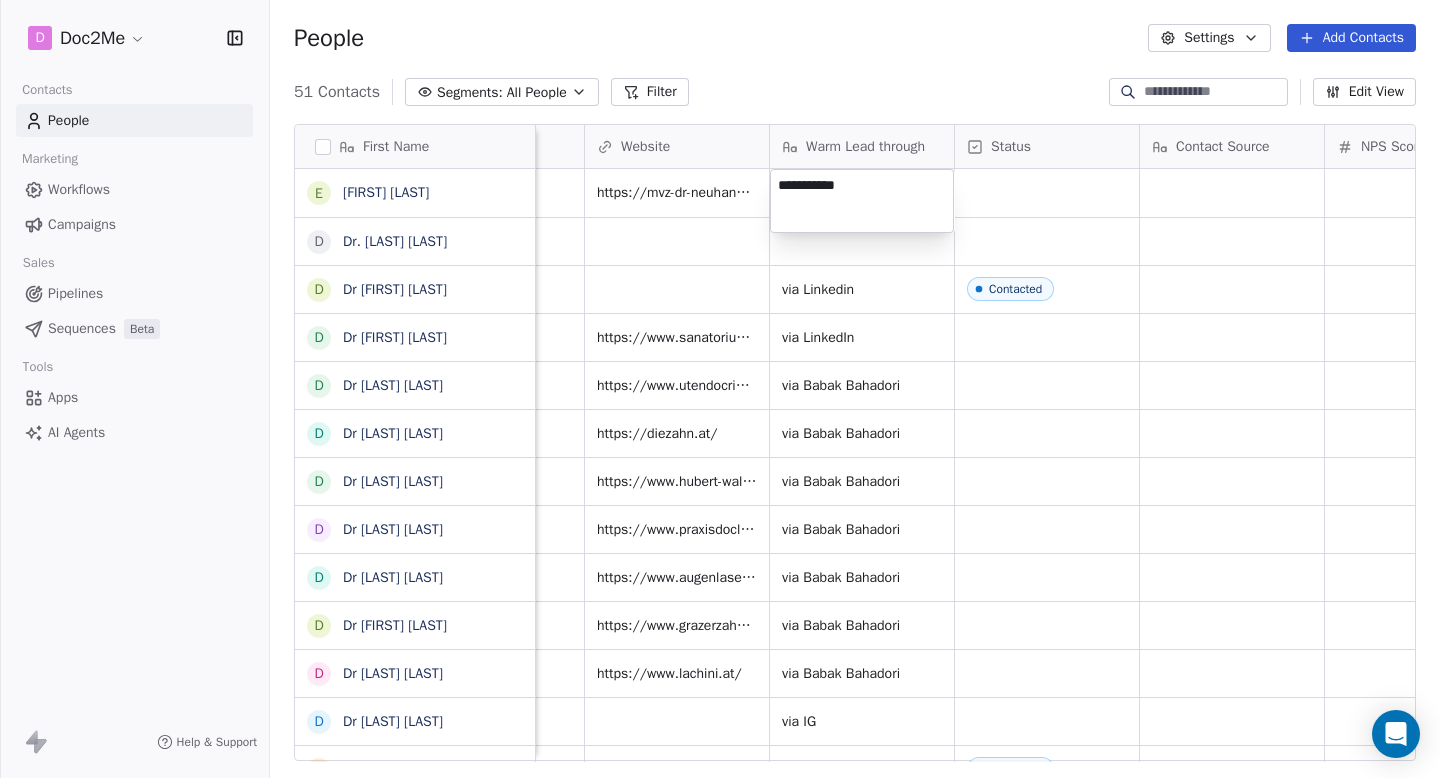 type on "**********" 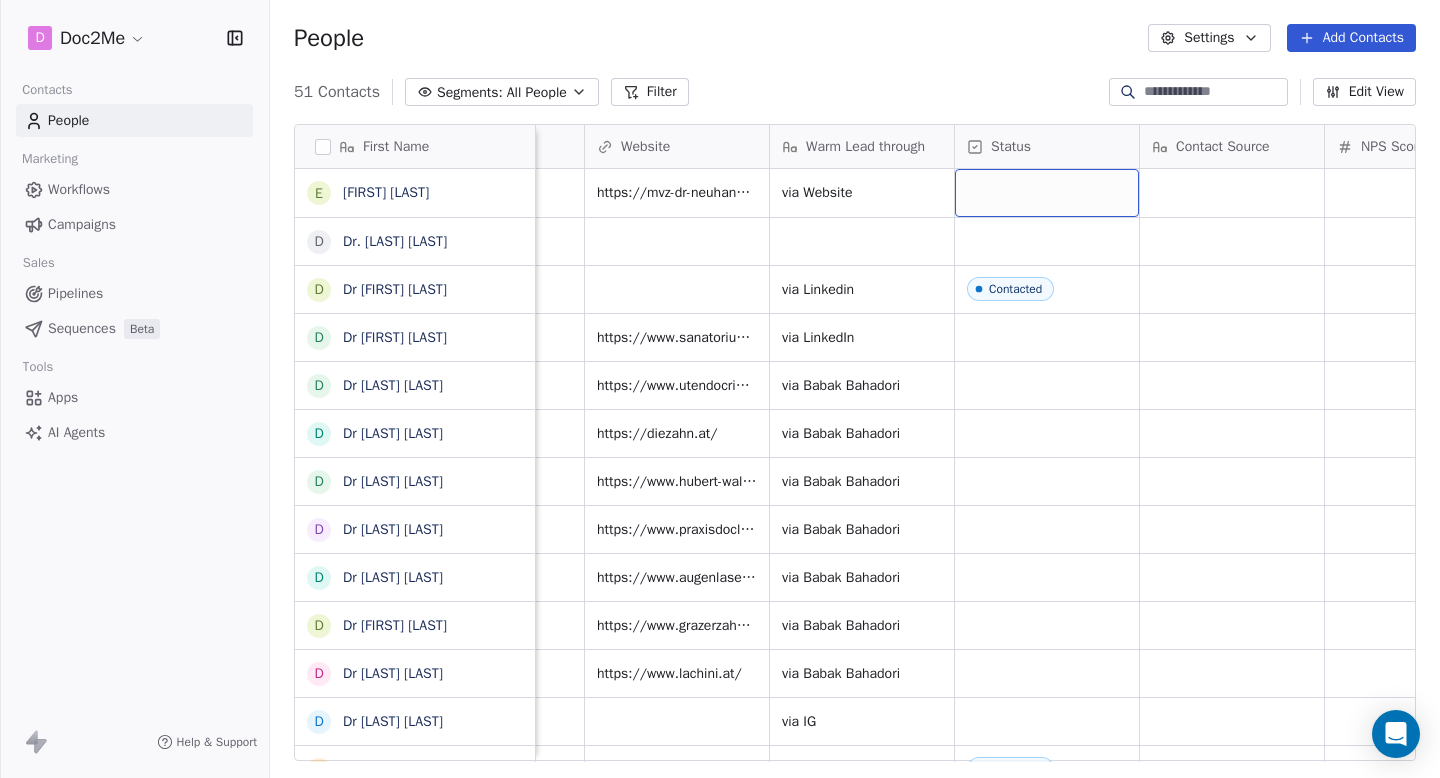 click at bounding box center (1047, 193) 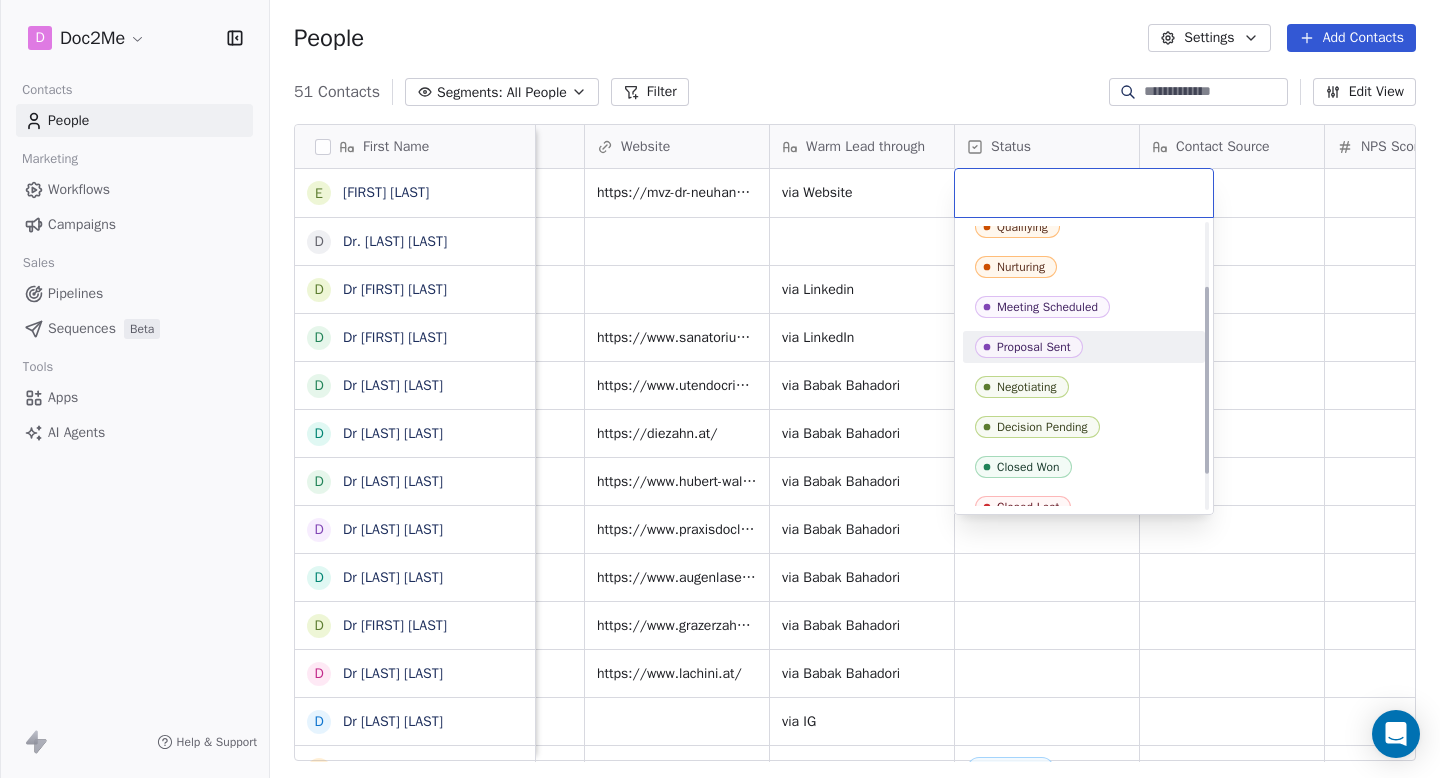 scroll, scrollTop: 97, scrollLeft: 0, axis: vertical 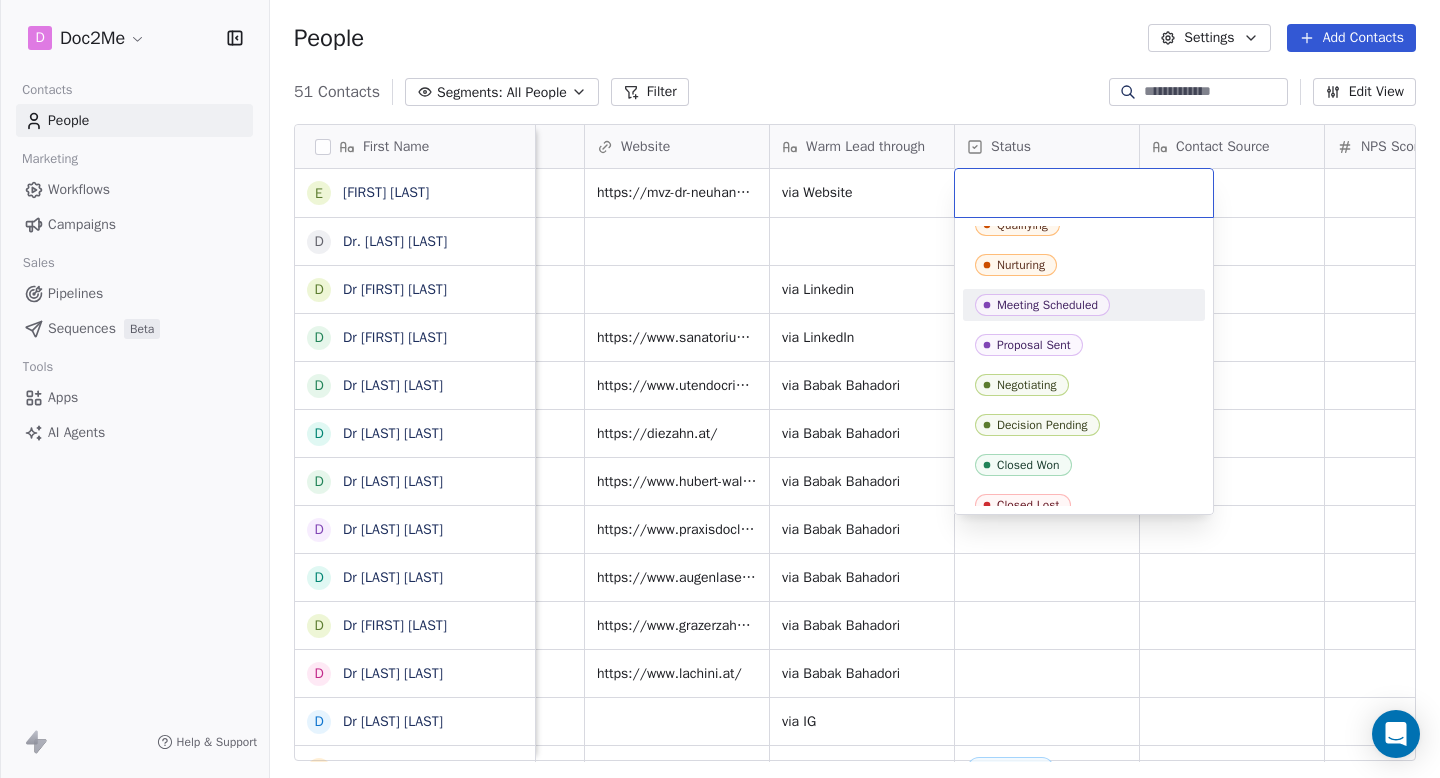 click on "Meeting Scheduled" at bounding box center (1047, 305) 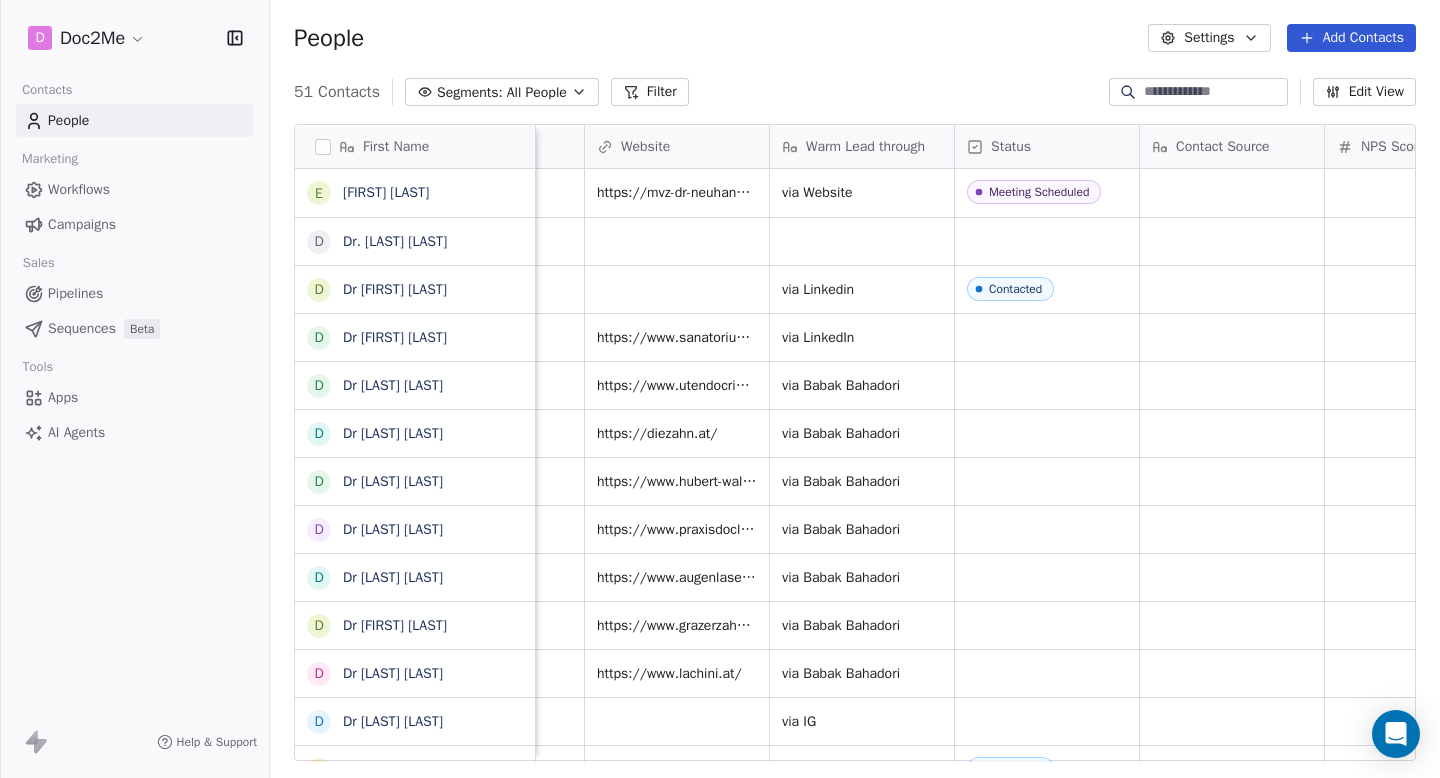 scroll, scrollTop: 0, scrollLeft: 0, axis: both 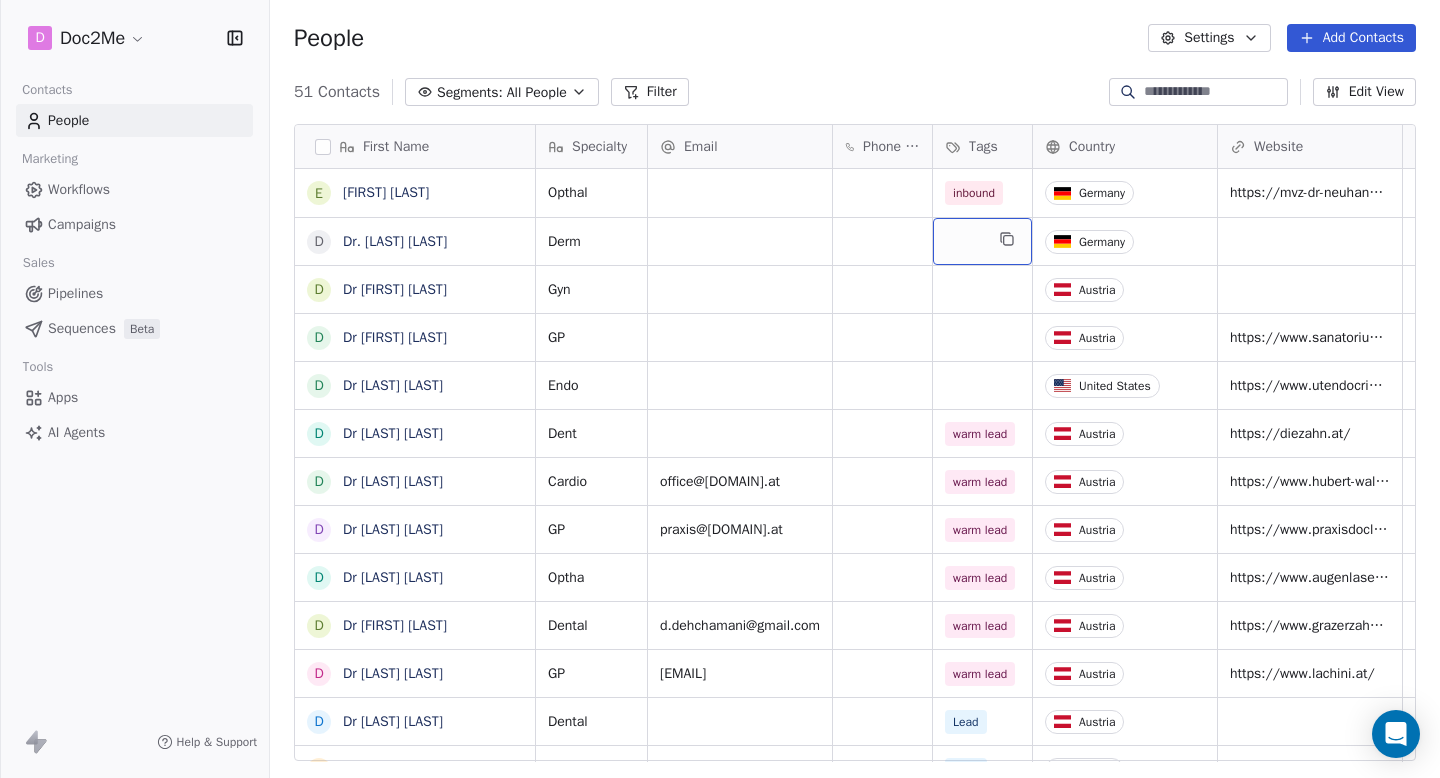 click at bounding box center [982, 241] 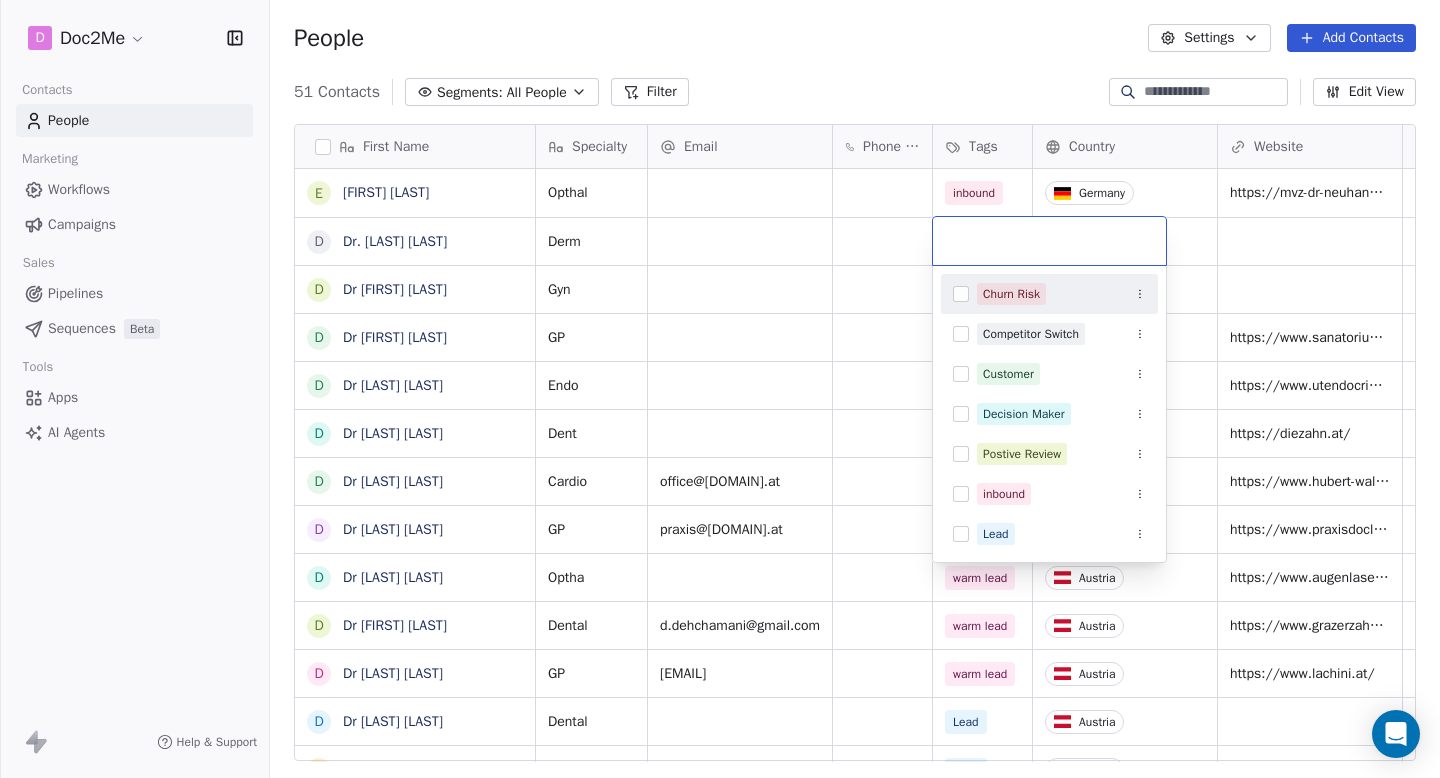 click on "D Doc2Me Contacts People Marketing Workflows Campaigns Sales Pipelines Sequences Beta Tools Apps AI Agents Help & Support People Settings  Add Contacts 51 Contacts Segments: All People Filter  Edit View Tag Add to Sequence Export First Name D Dr. [LAST] [LAST] D Dr [LAST] [LAST] D Dr [LAST] [LAST] D Dr [LAST] [LAST] D Dr [LAST] [LAST] D Dr [LAST] [LAST] D Dr [LAST] [LAST] D Dr [LAST] [LAST] D Dr [LAST] [LAST] D Dr [LAST] [LAST] D Dr [LAST] [LAST] D Dr [LAST] [LAST] D Dr [LAST] [LAST] D Dr [LAST] [LAST] D Dr [LAST] [LAST] D Dr [LAST] [LAST] Specialty Derm Germany Gyn Austria via Linkedin Contacted GP" at bounding box center [720, 389] 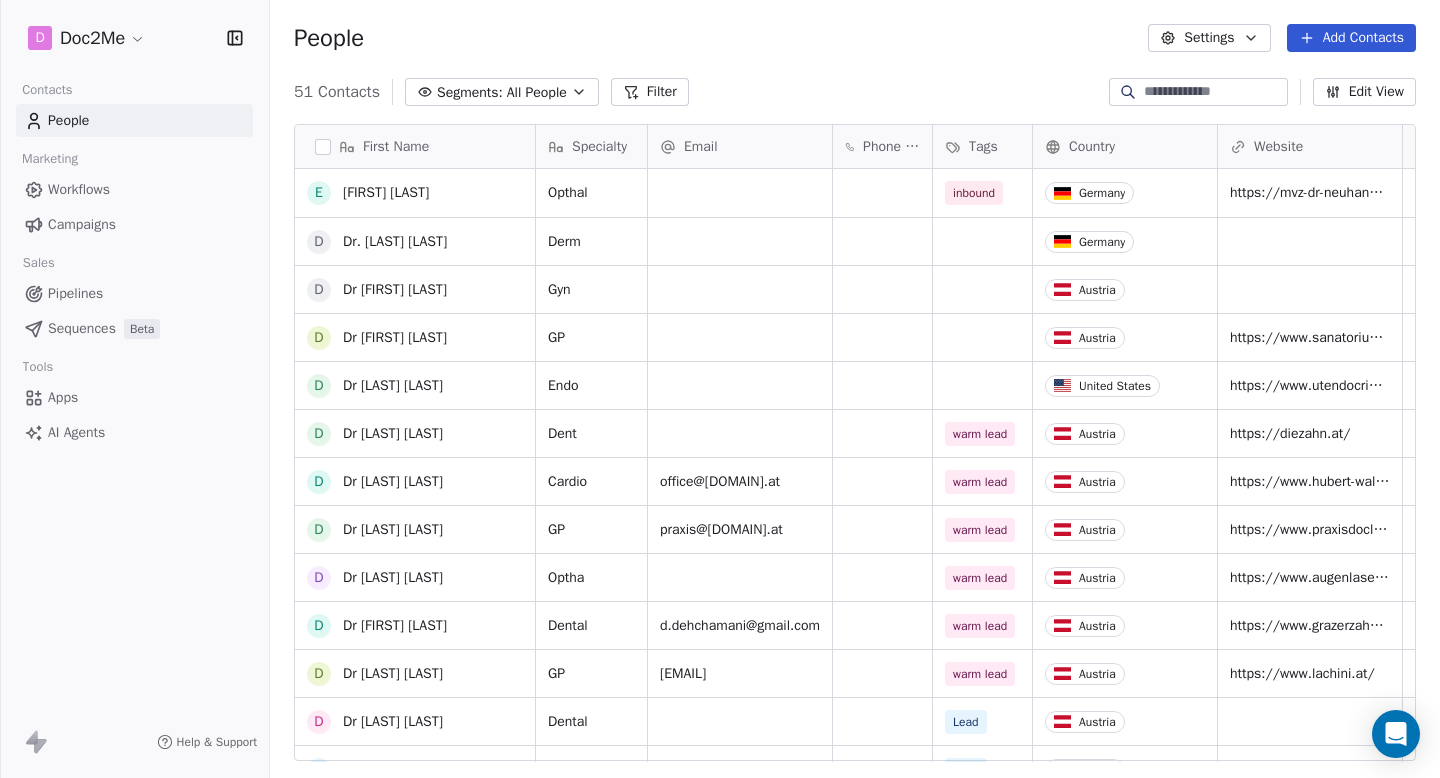 scroll, scrollTop: 365, scrollLeft: 0, axis: vertical 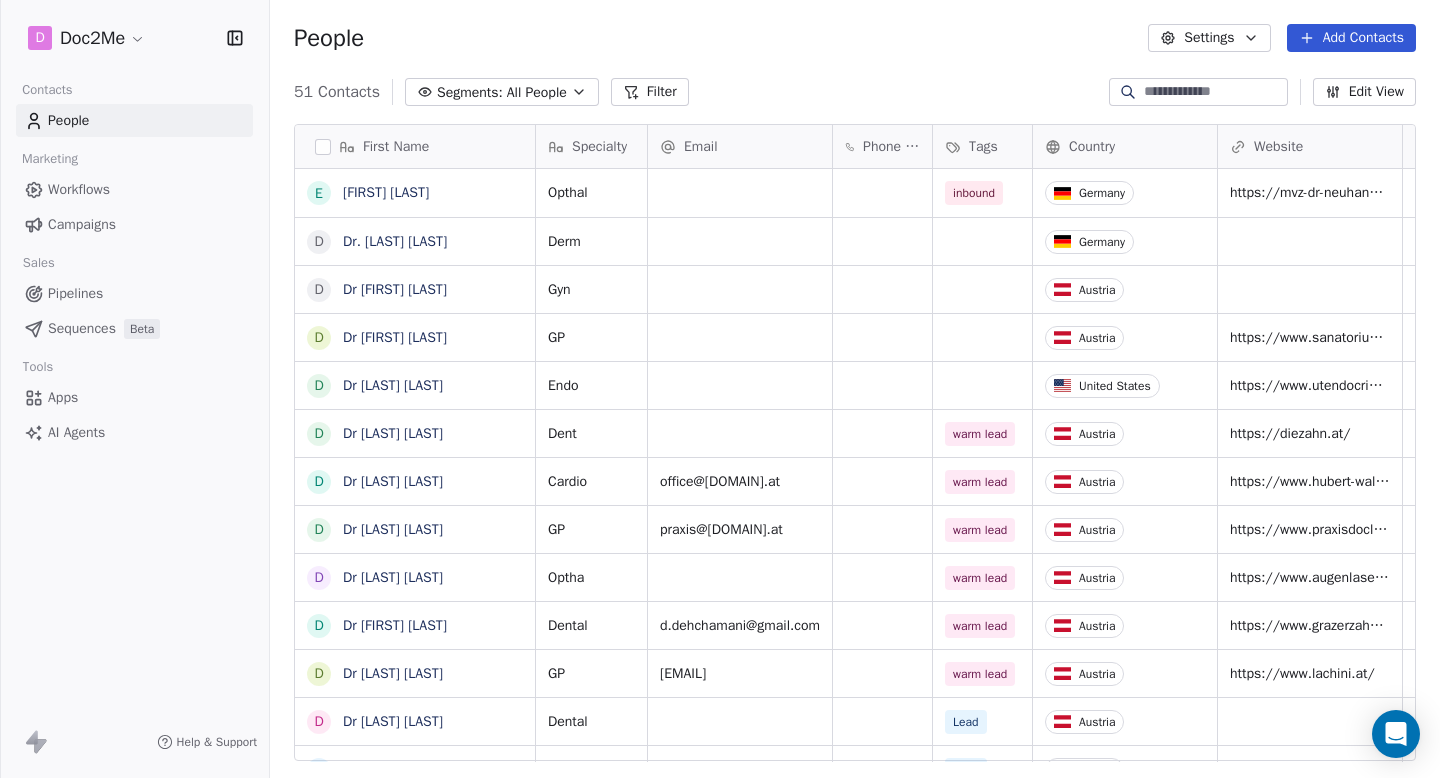 click on "Pipelines" at bounding box center [75, 293] 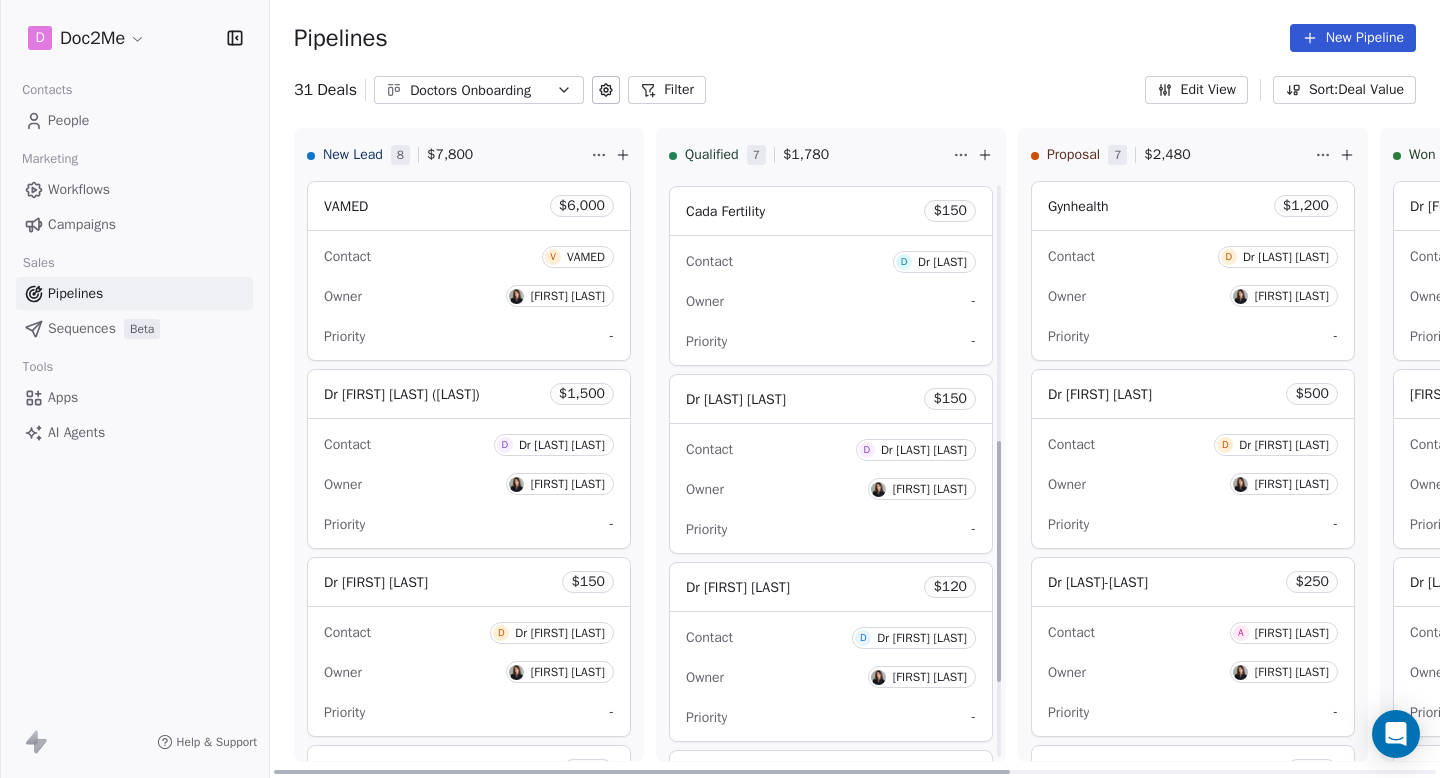 scroll, scrollTop: 795, scrollLeft: 0, axis: vertical 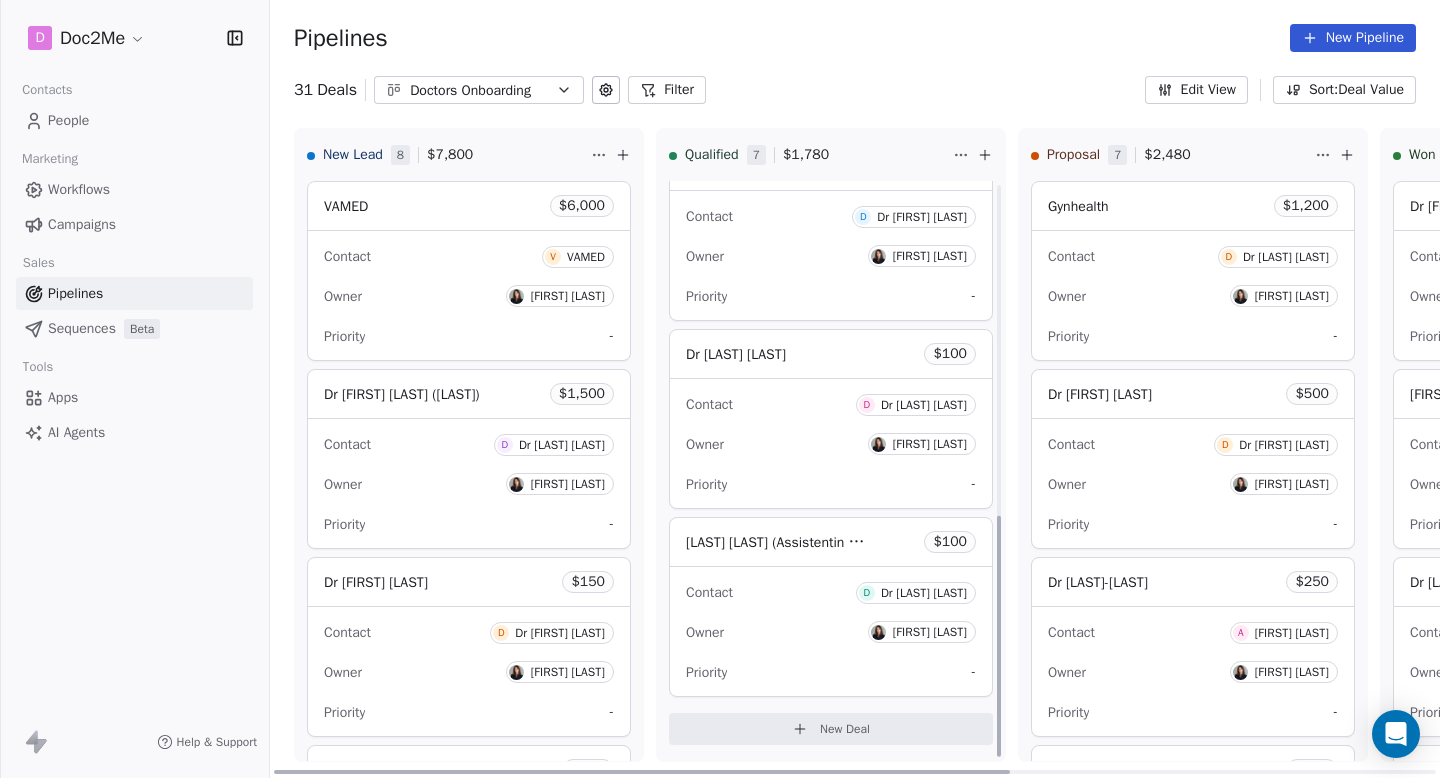 click on "New Deal" at bounding box center [831, 729] 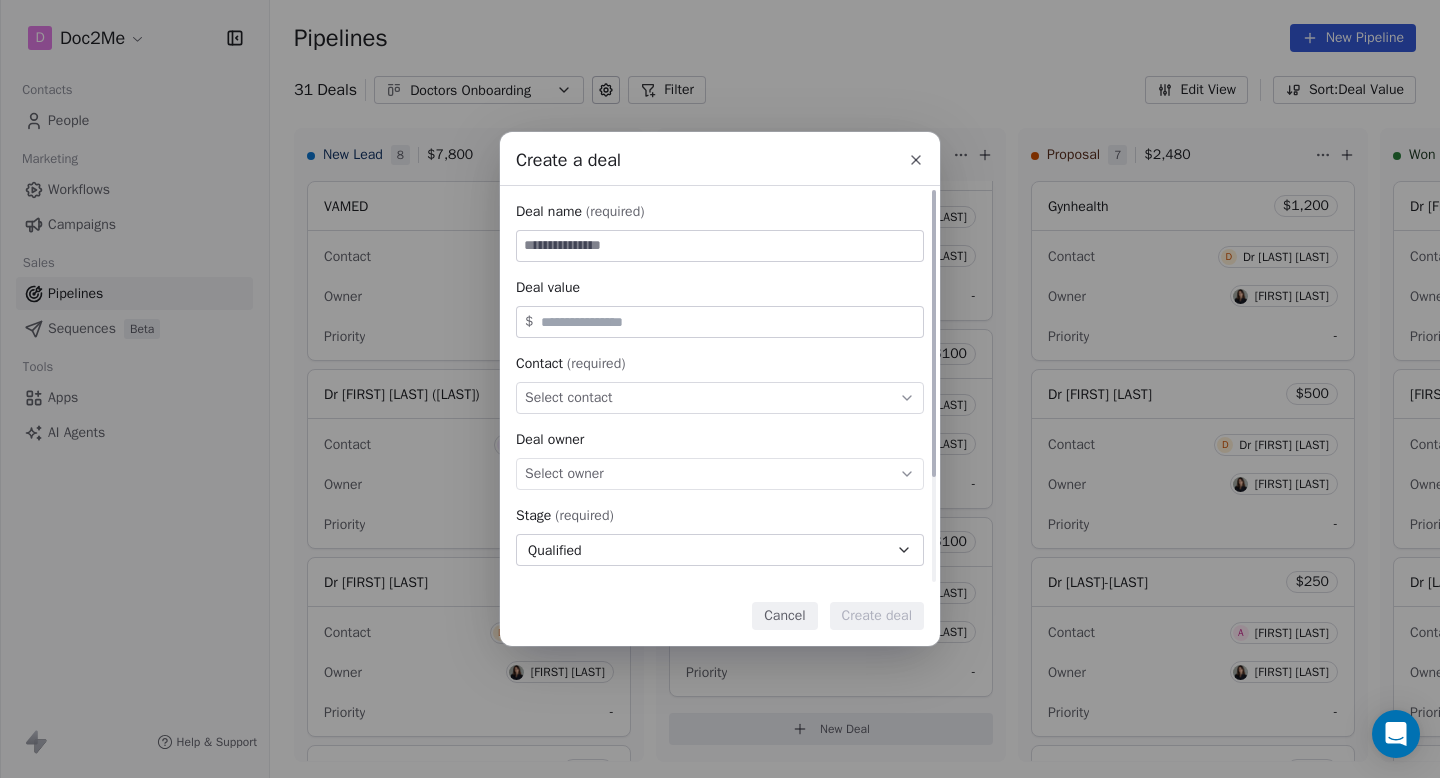 type on "*" 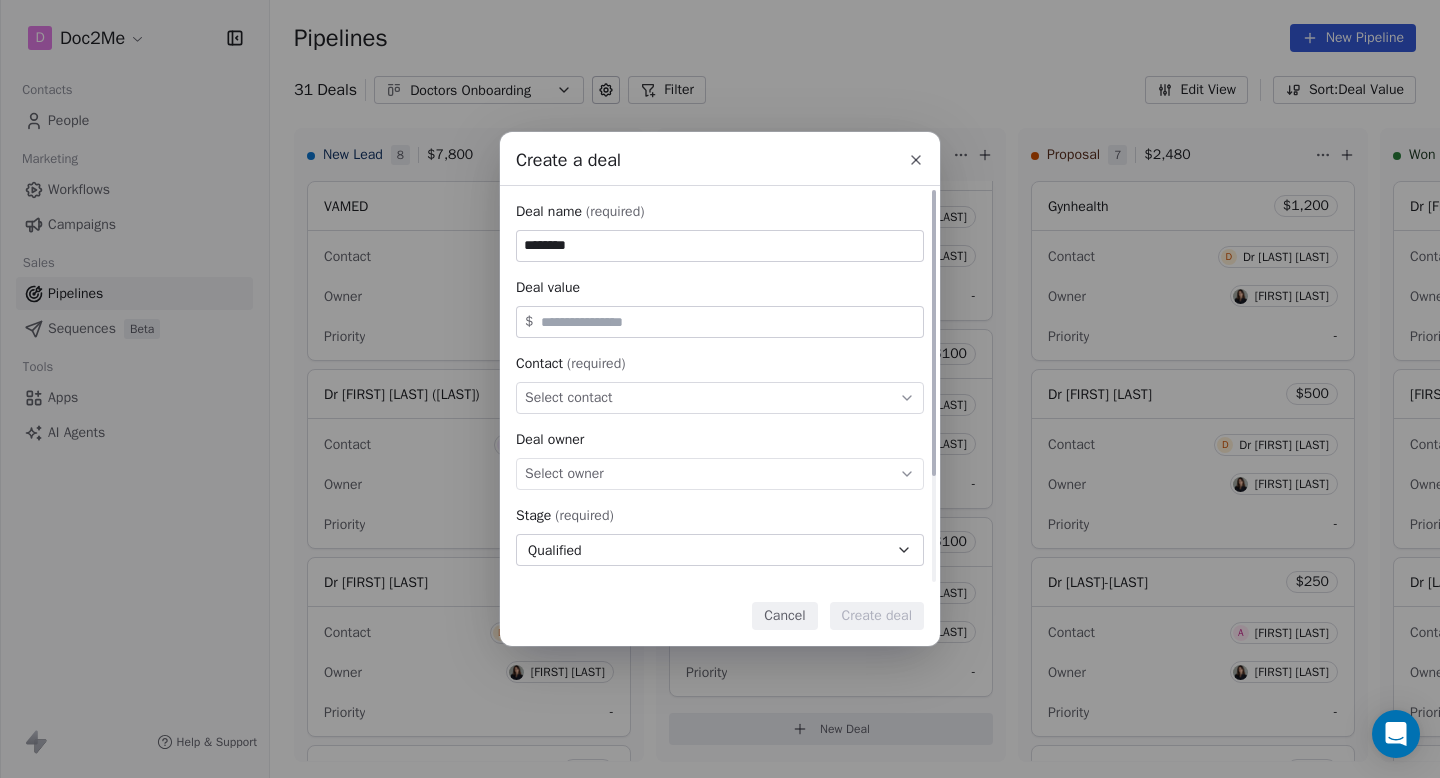 click on "*******" at bounding box center (720, 246) 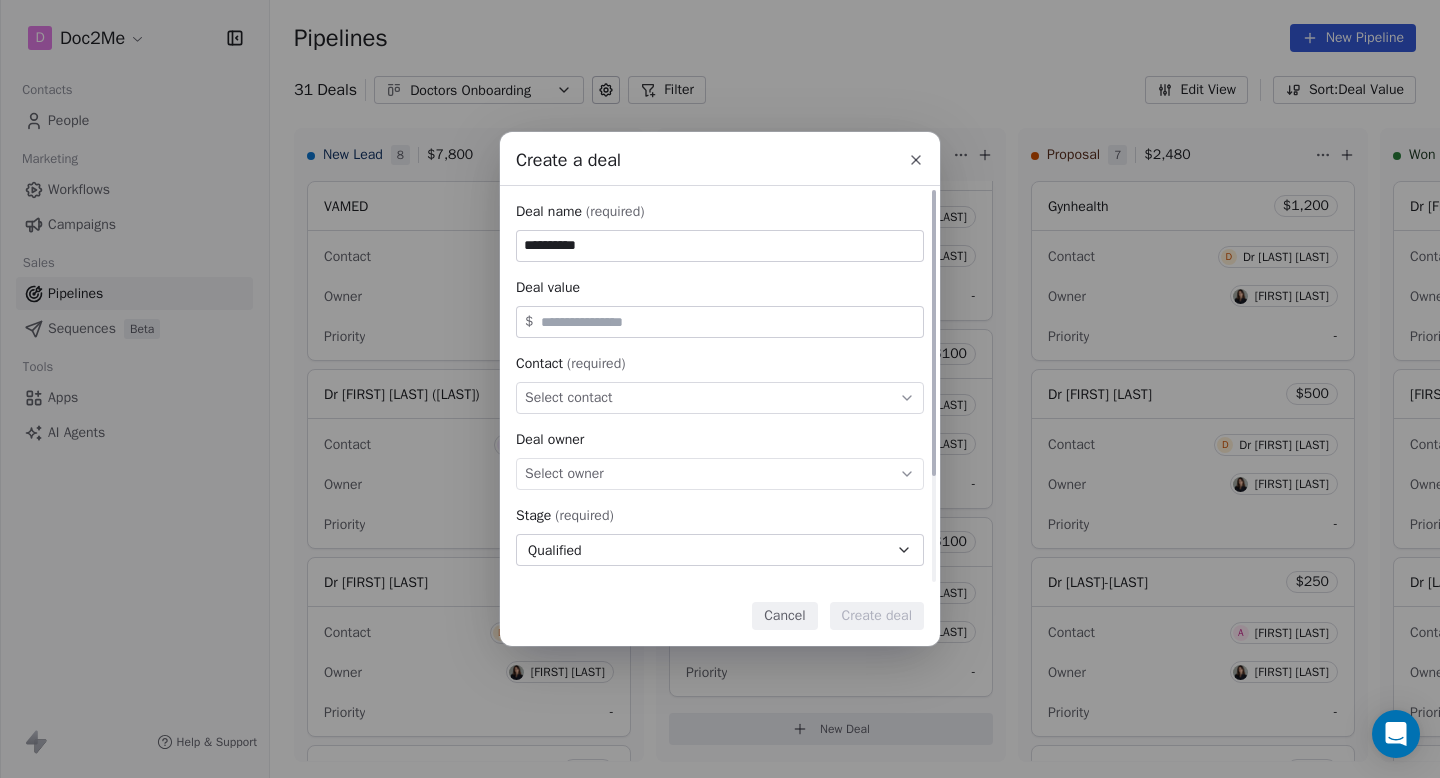 type on "**********" 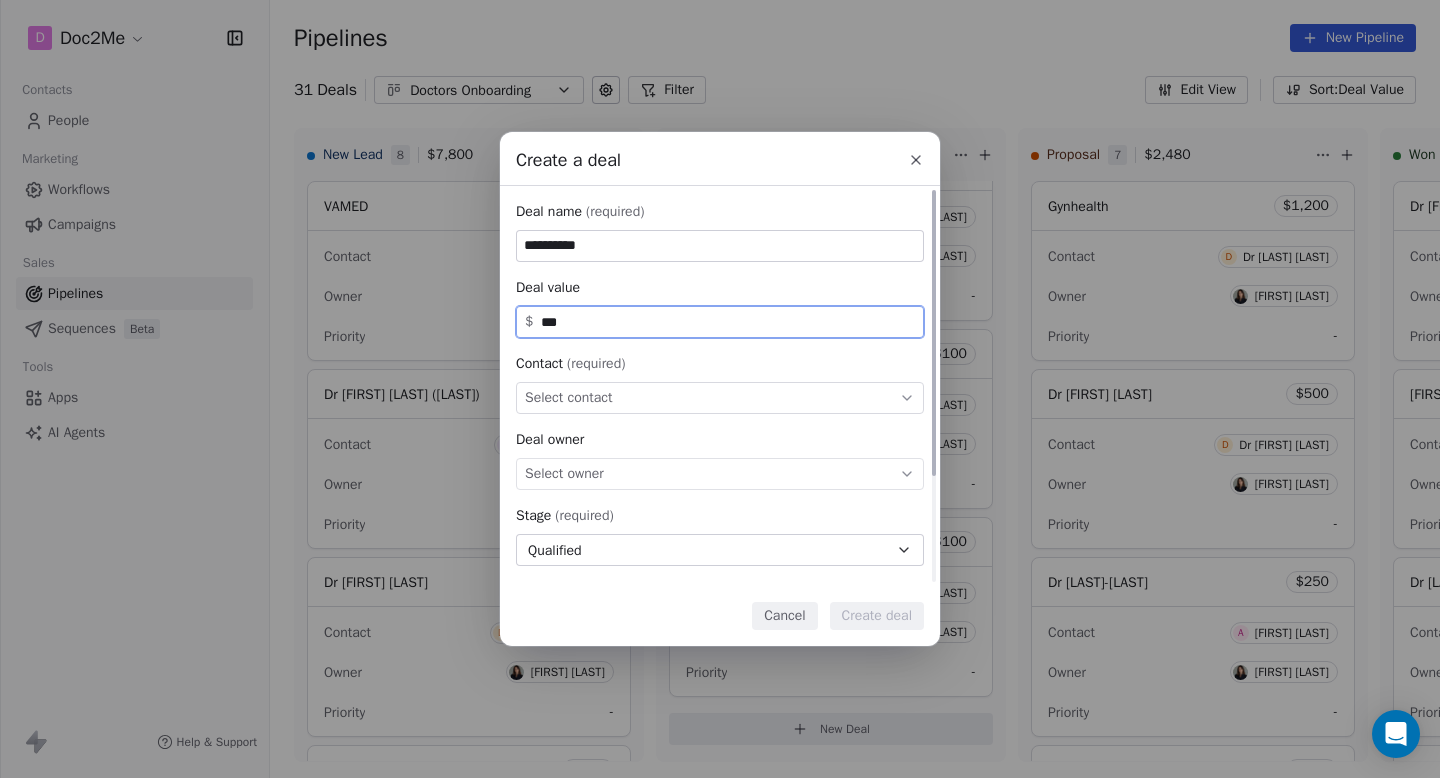 type on "***" 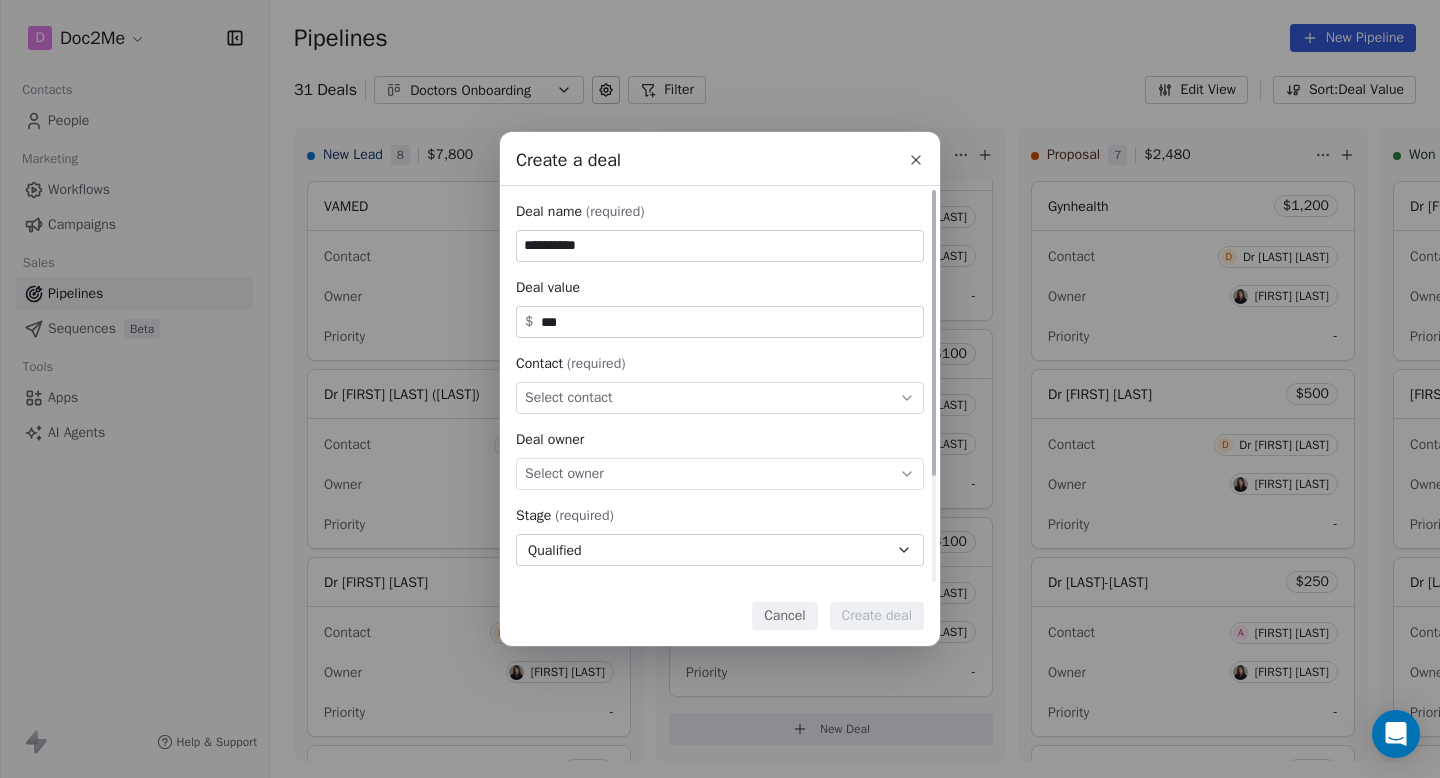 click on "Select contact" at bounding box center (720, 398) 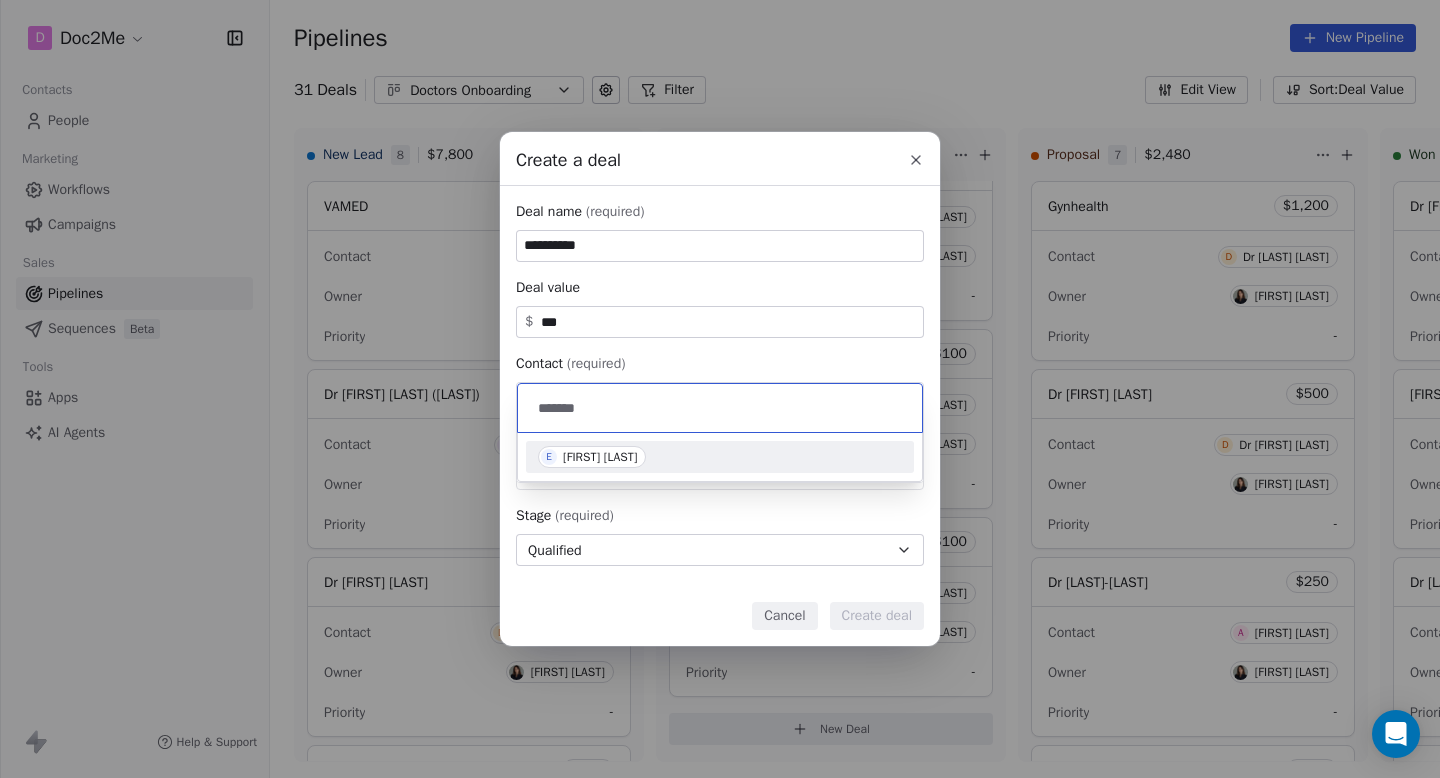 type on "*******" 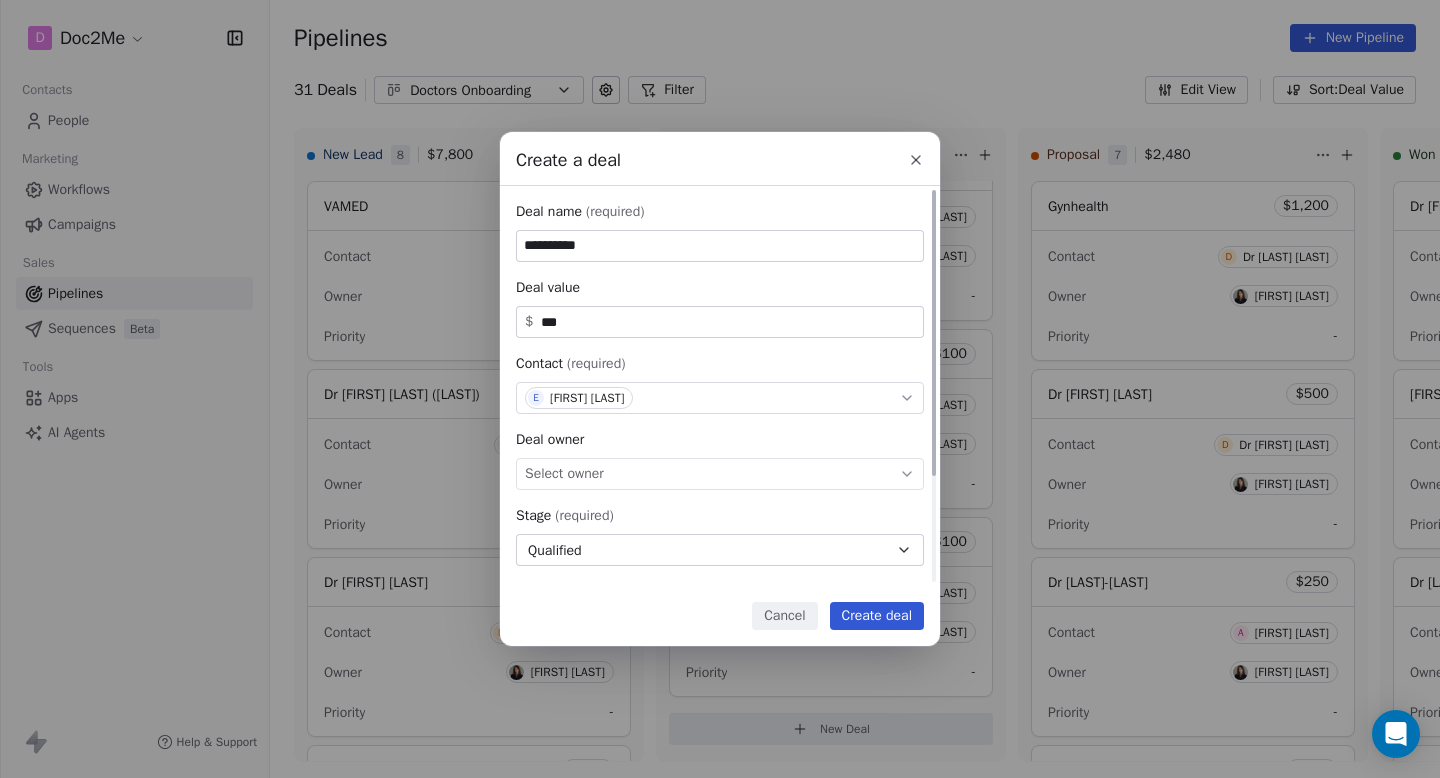 click on "Select owner" at bounding box center [720, 474] 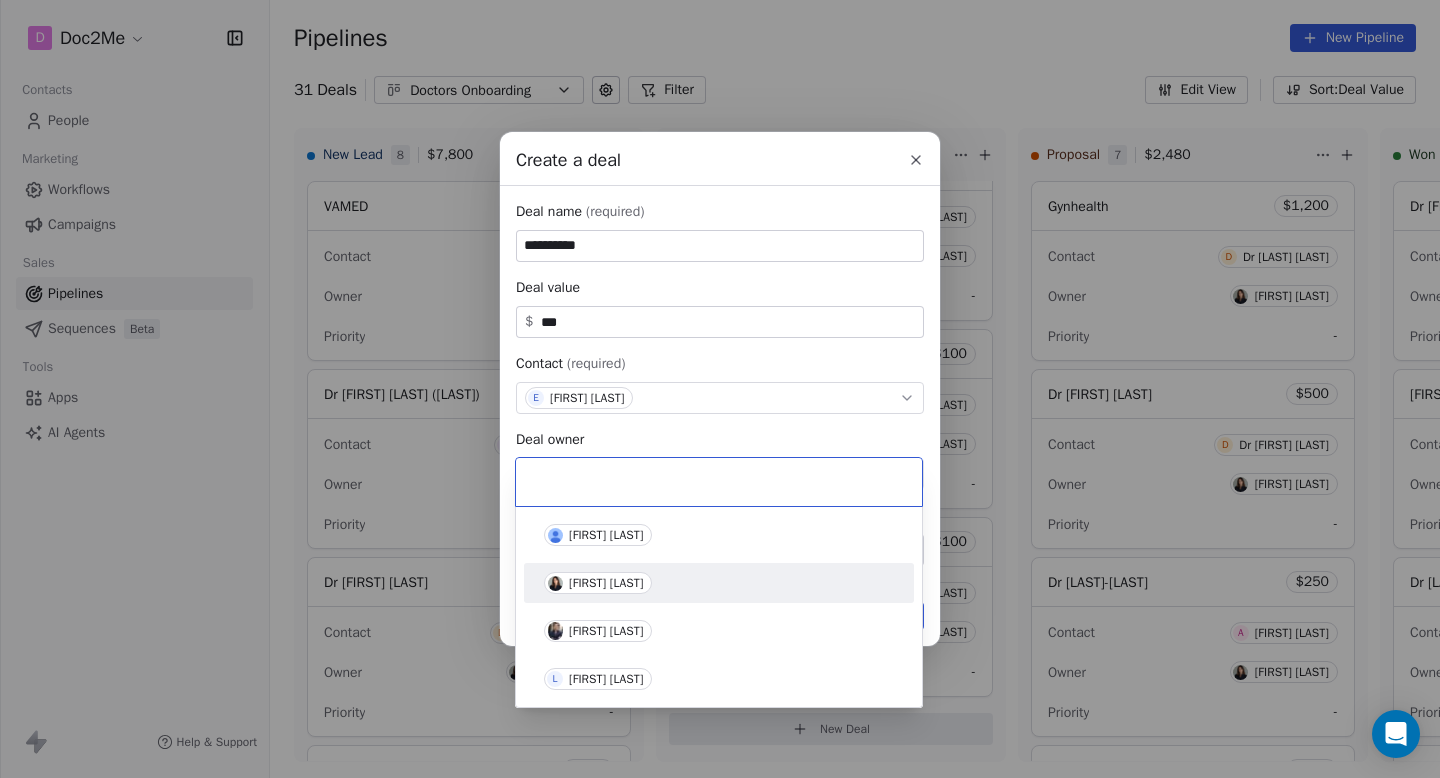 click on "[FIRST] [LAST]" at bounding box center [719, 583] 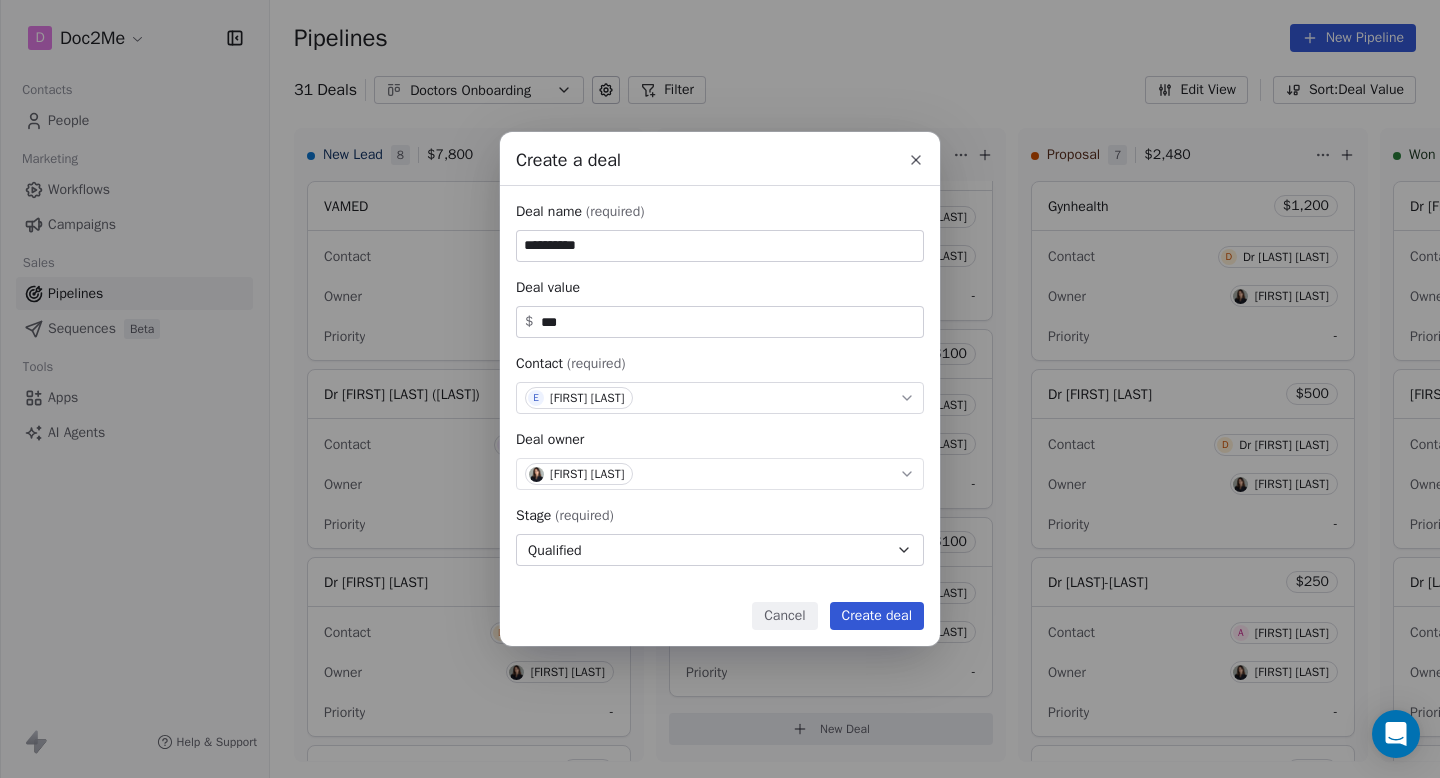 click on "Create deal" at bounding box center [877, 616] 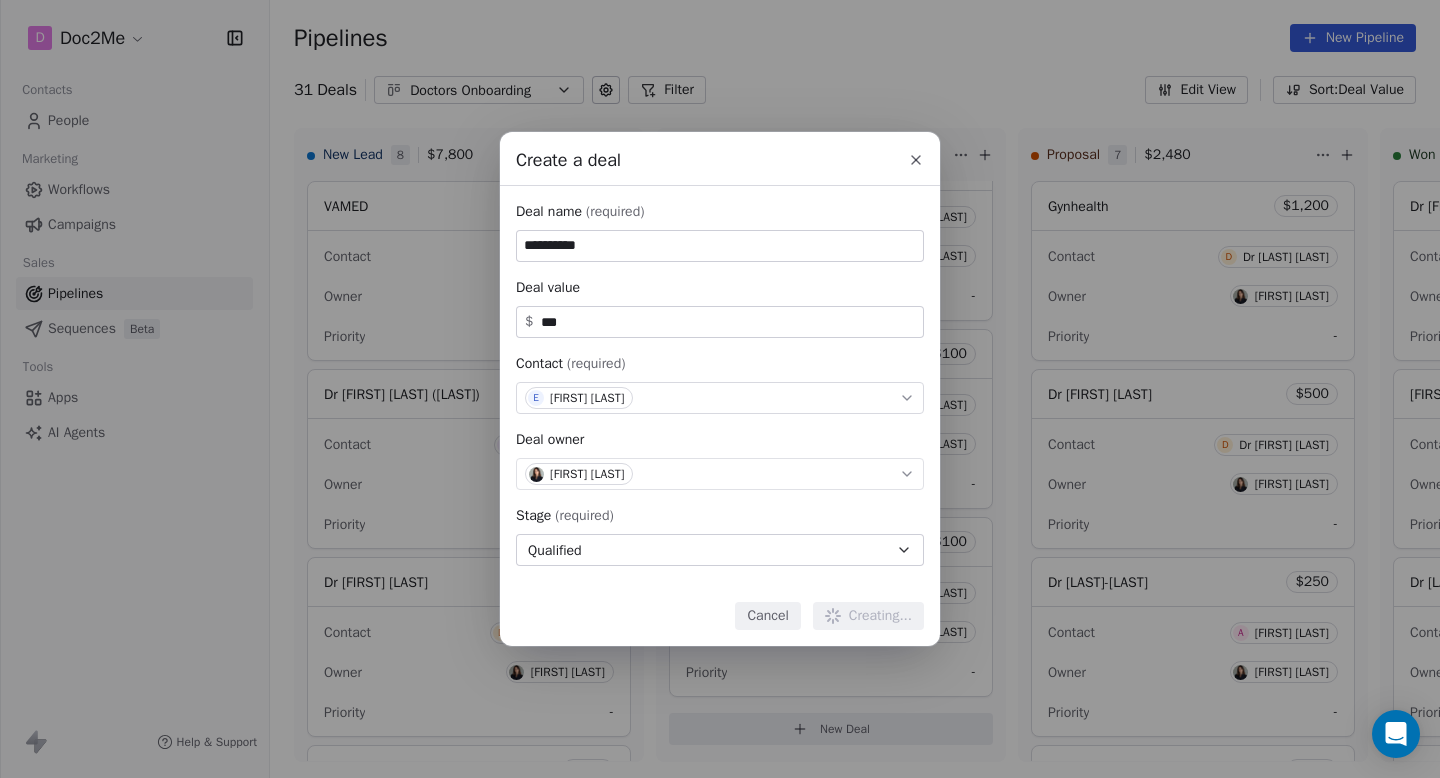 type 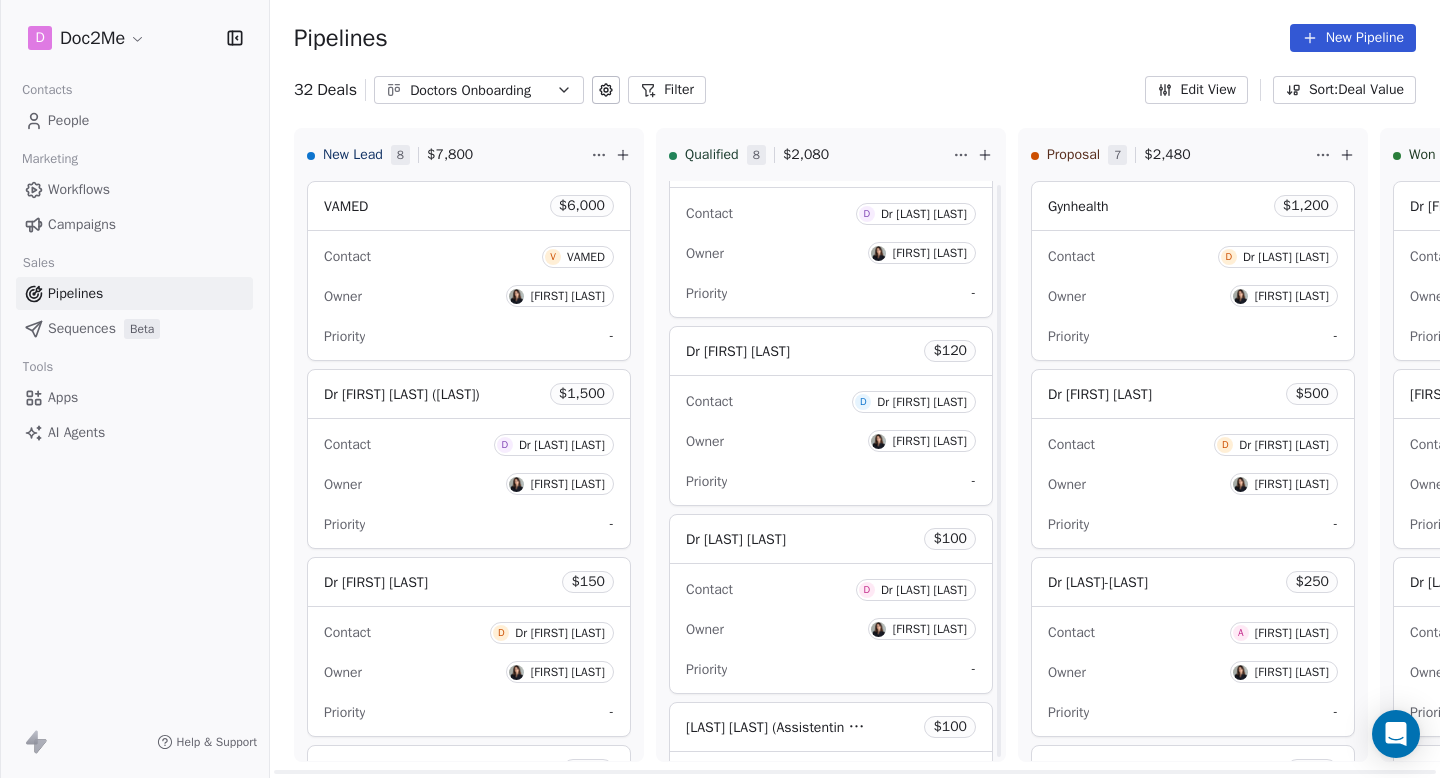 scroll, scrollTop: 984, scrollLeft: 0, axis: vertical 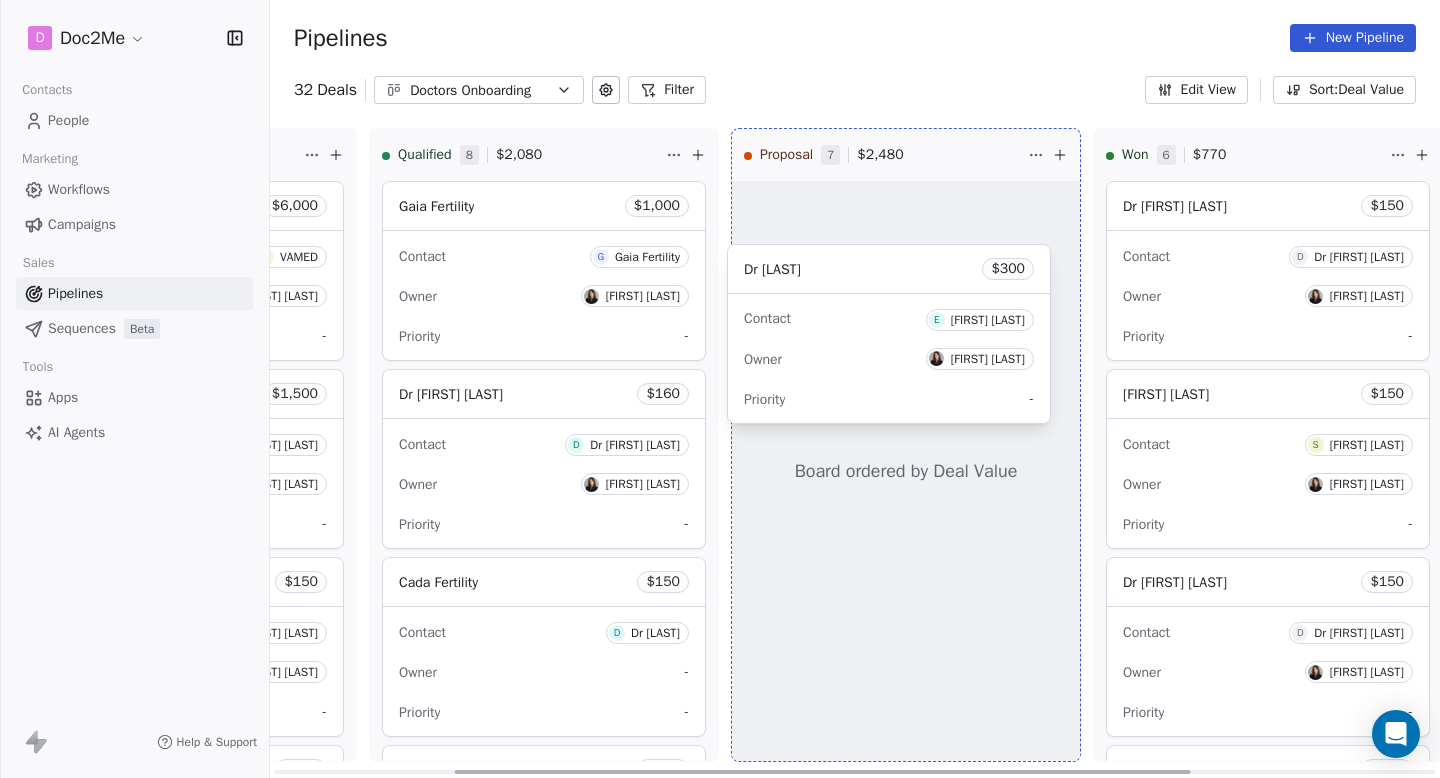 drag, startPoint x: 490, startPoint y: 489, endPoint x: 834, endPoint y: 363, distance: 366.34955 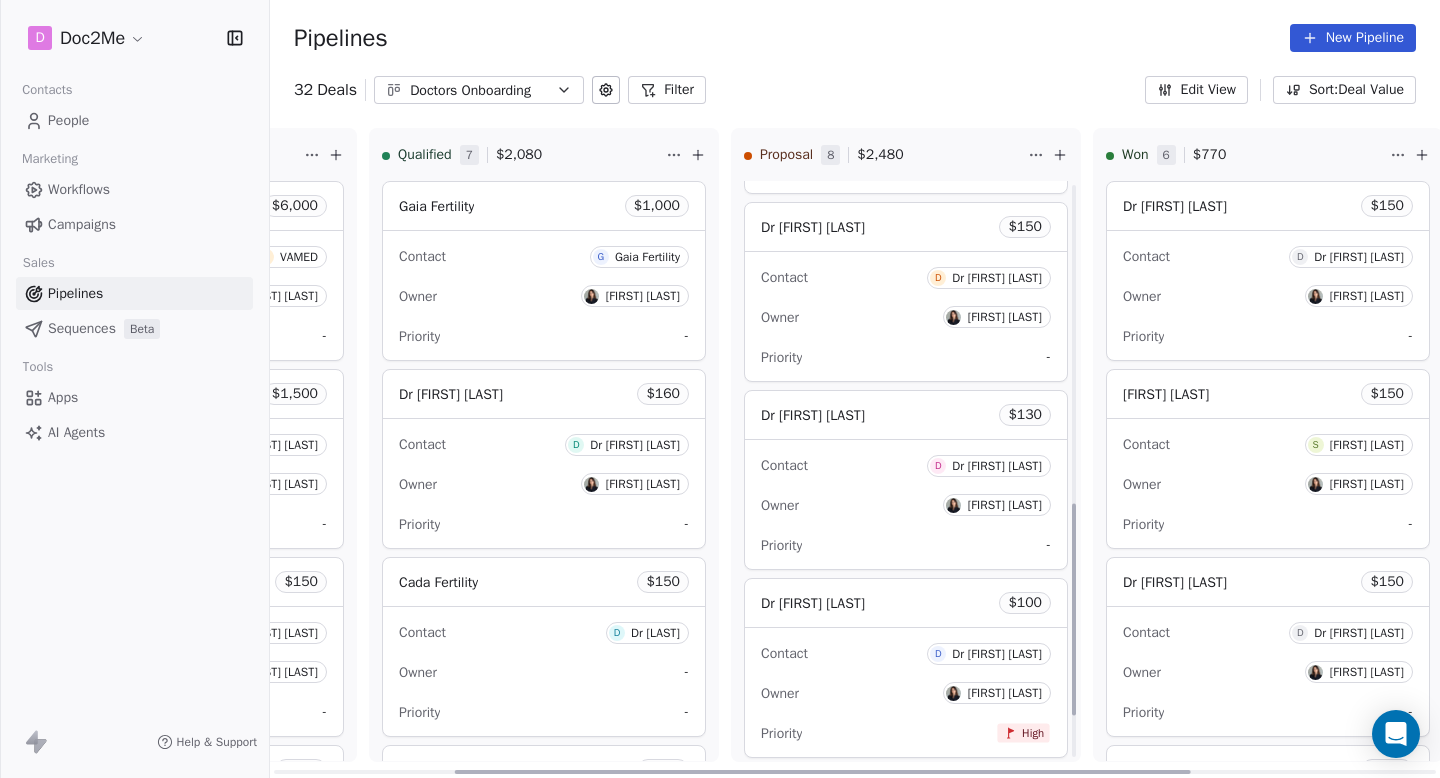scroll, scrollTop: 860, scrollLeft: 0, axis: vertical 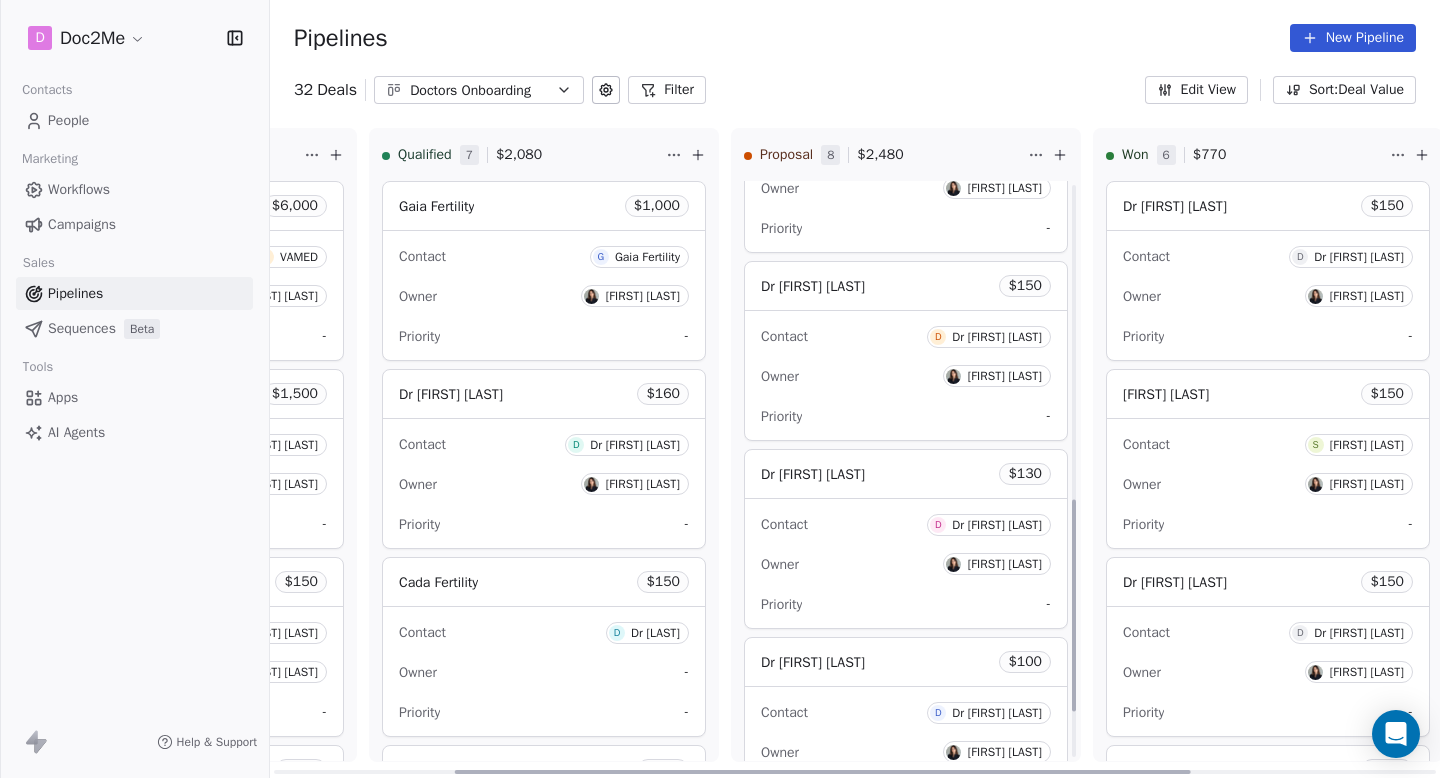 click on "Contact D Dr [FIRST] [LAST]" at bounding box center (906, 335) 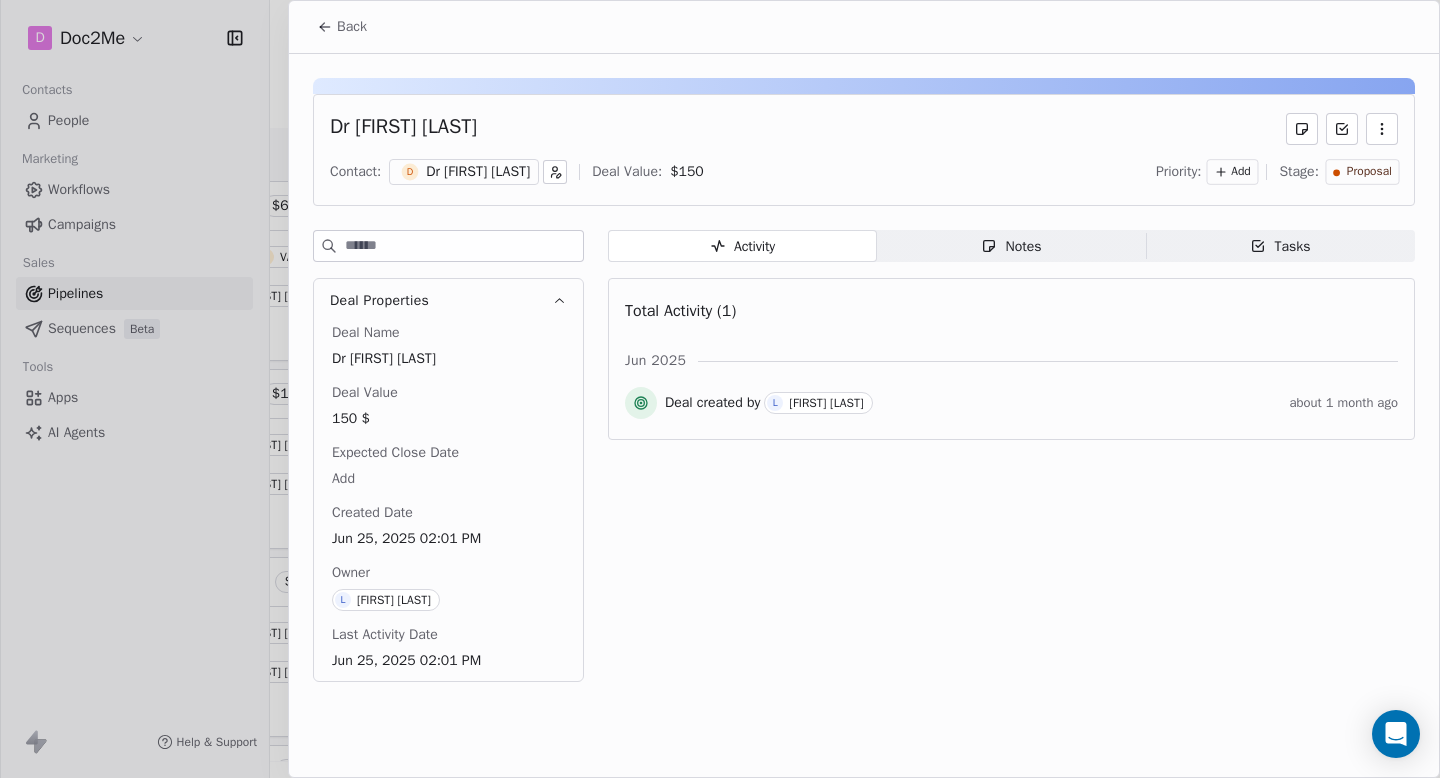 click on "Contact: D Dr [FIRST] [LAST] Deal Value: $ 150 Priority: Add Stage: Proposal" at bounding box center (864, 172) 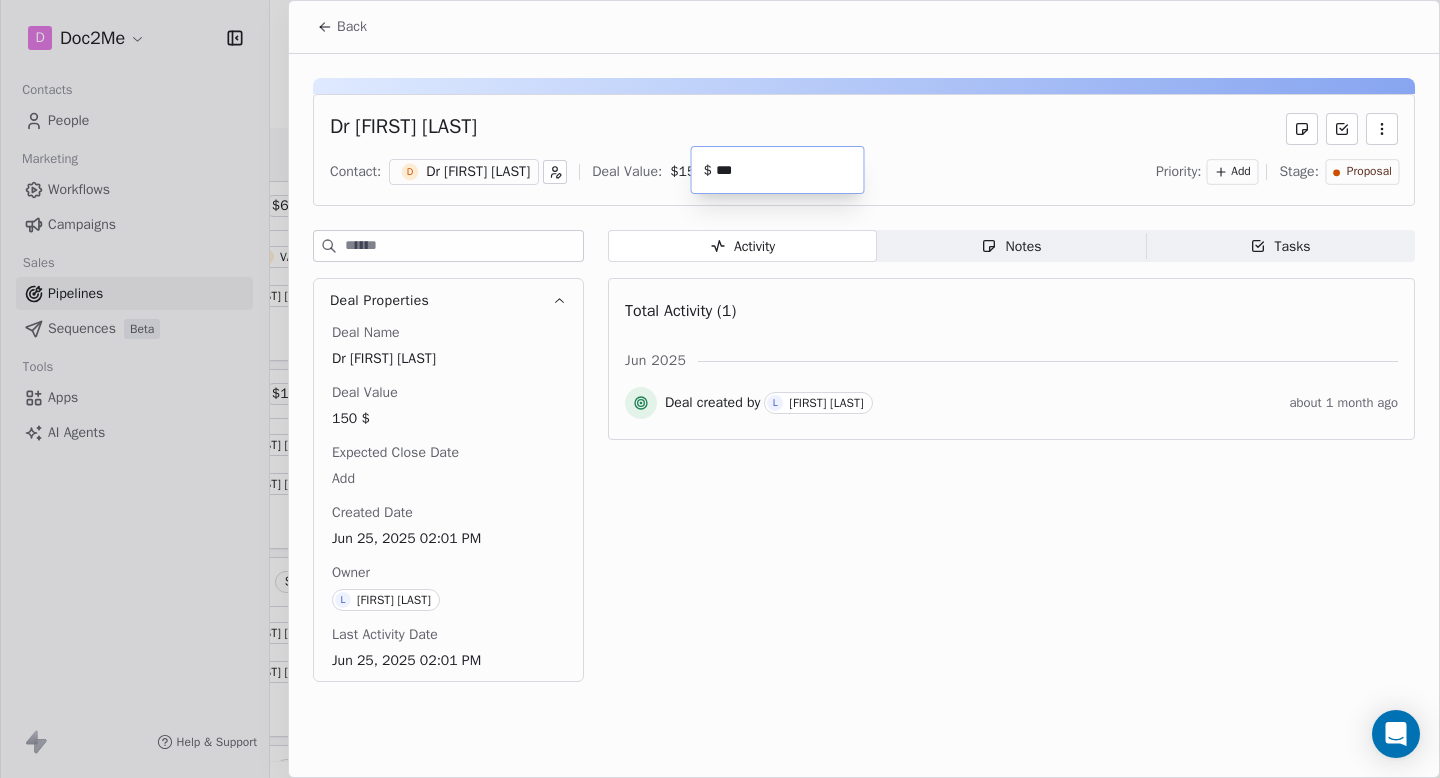 type on "**" 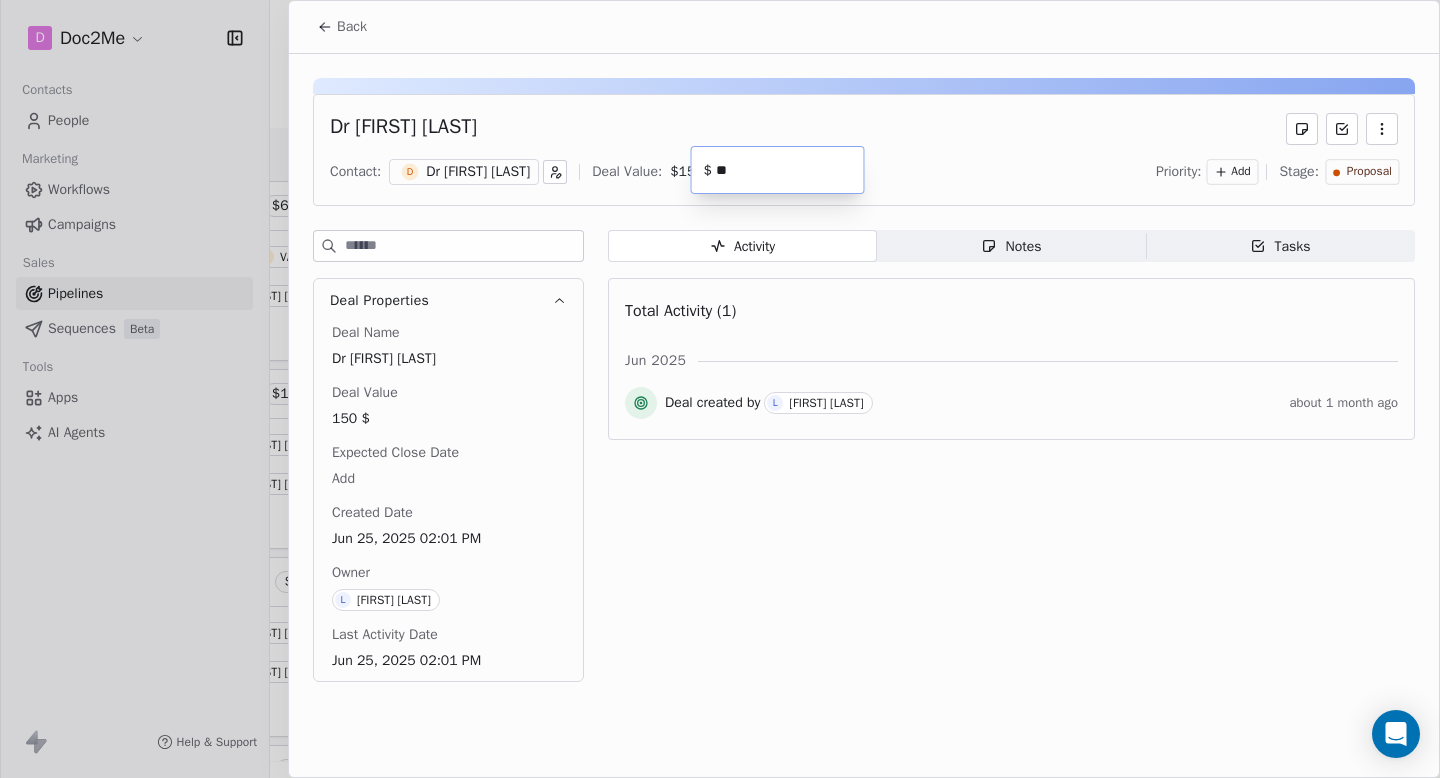 type 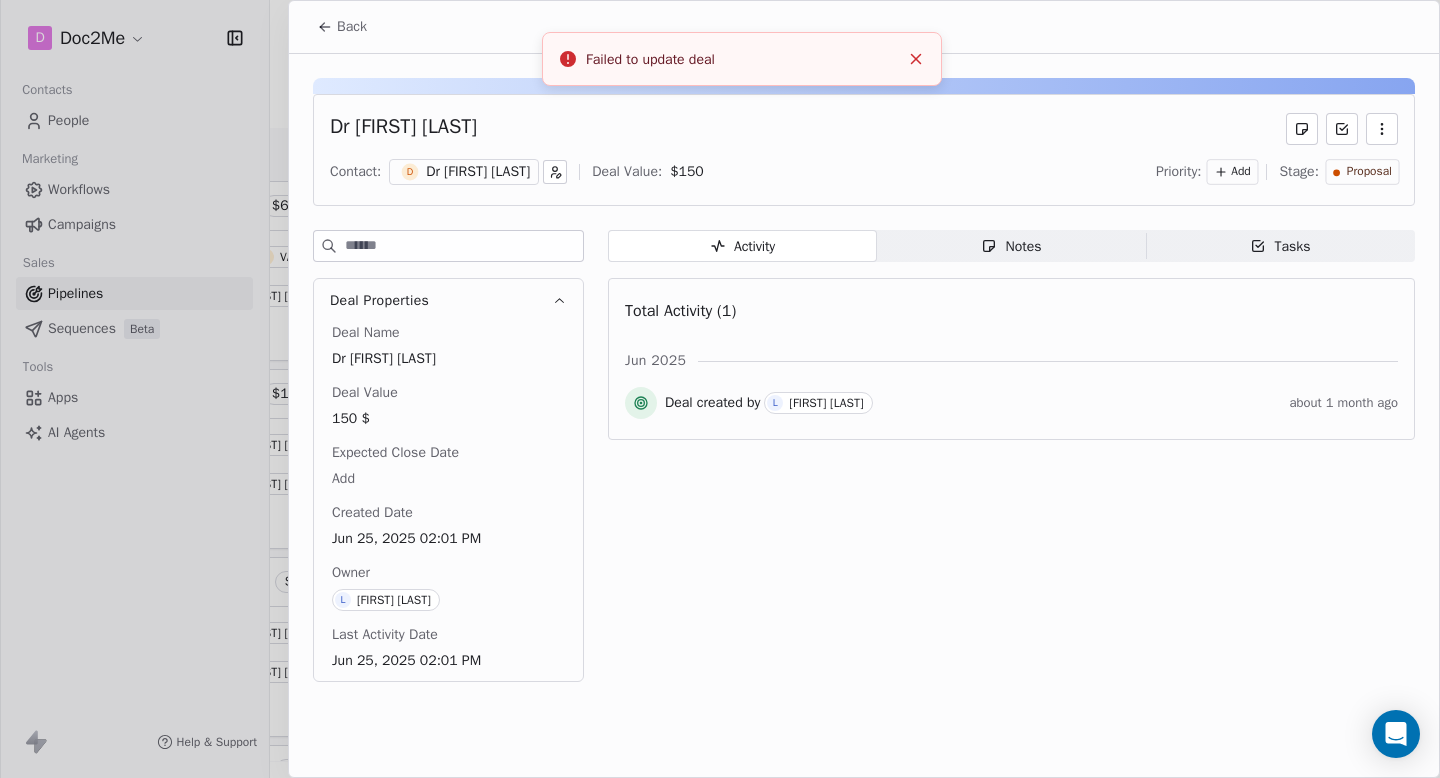 click 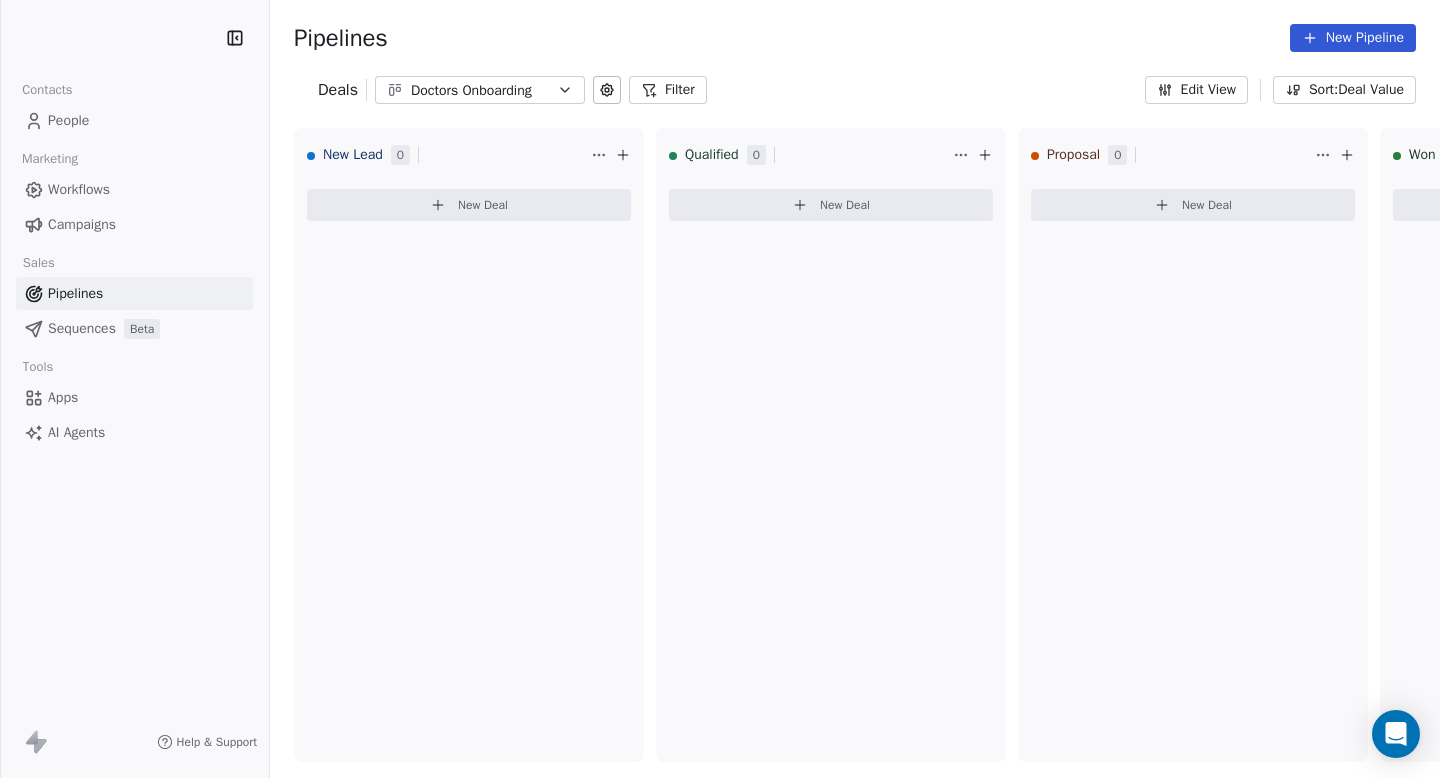 scroll, scrollTop: 0, scrollLeft: 0, axis: both 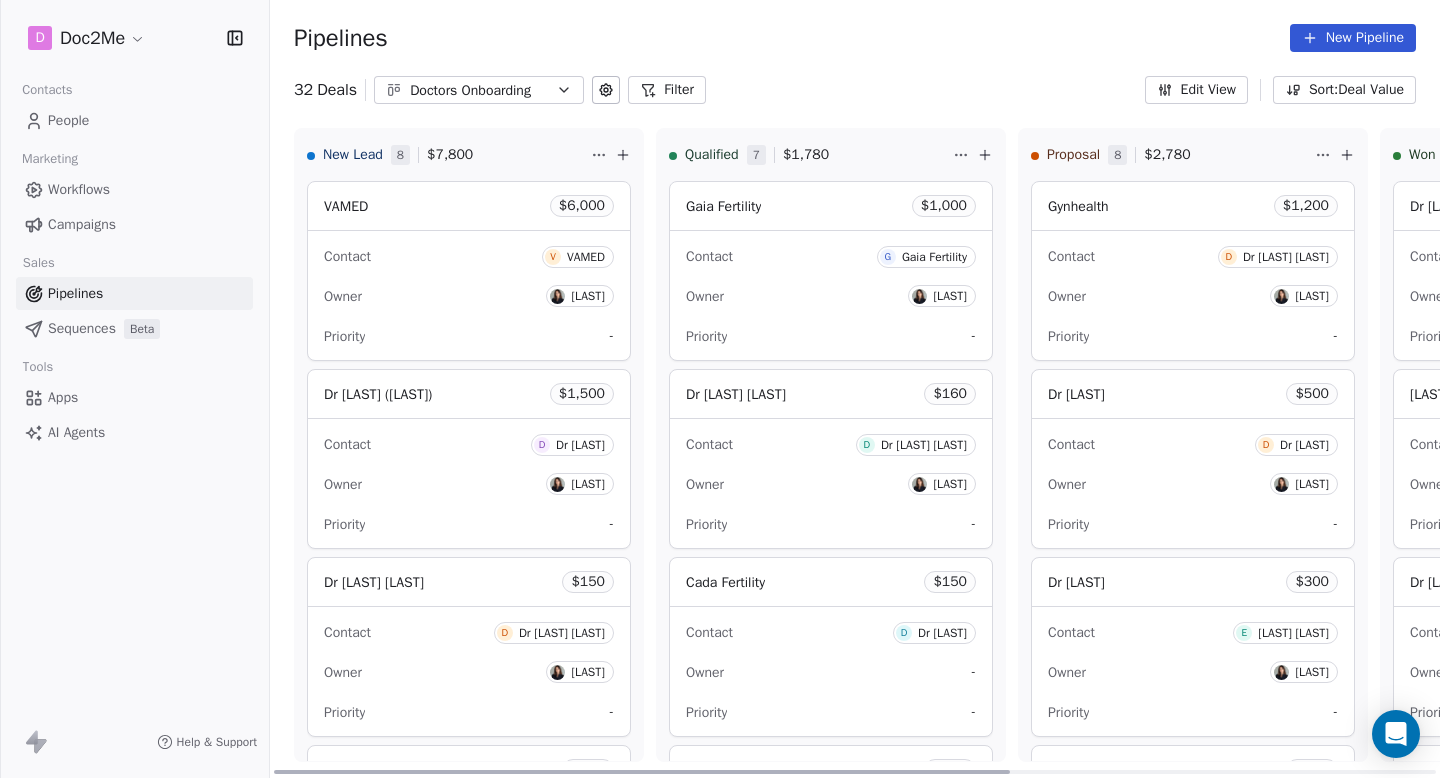 click on "Owner Lina Graf" at bounding box center [1193, 672] 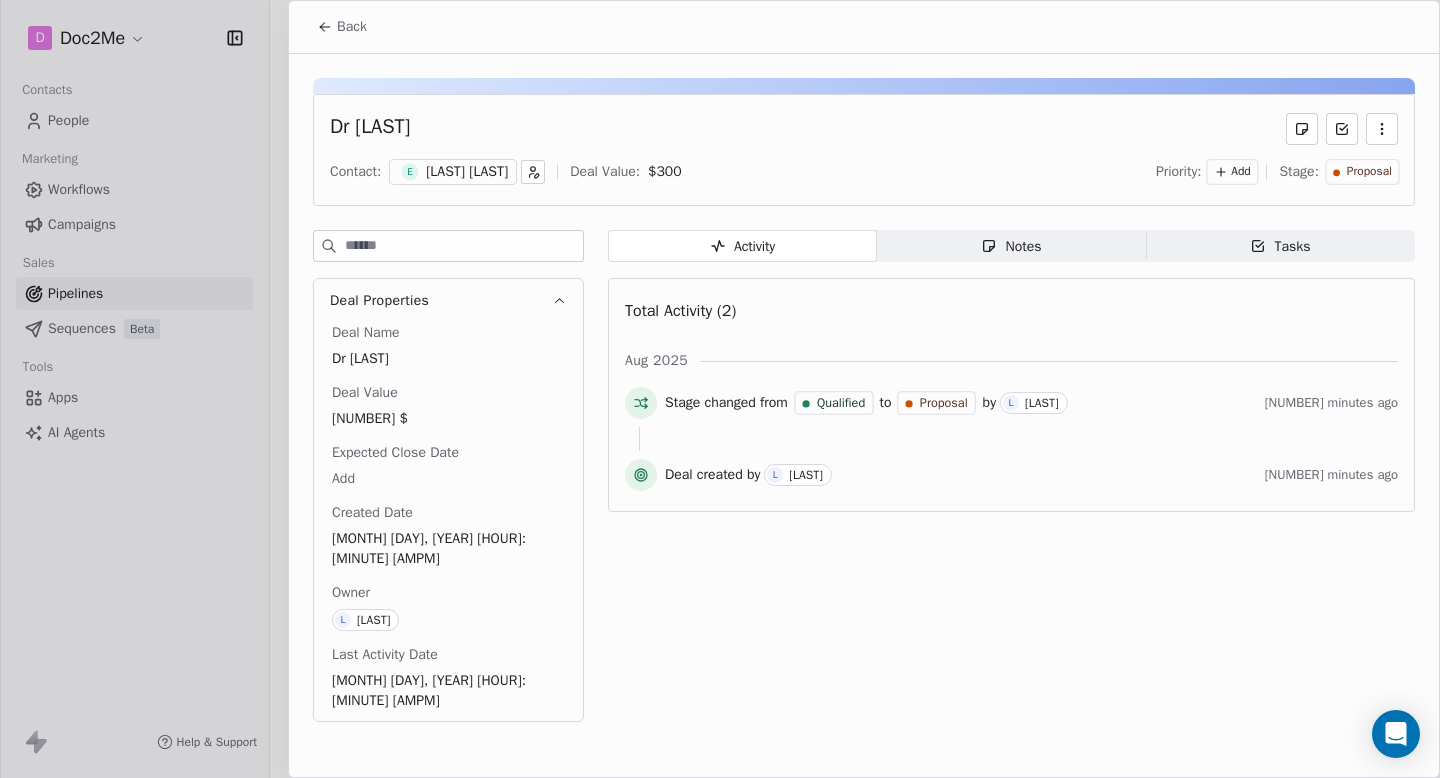click on "Notes   Notes" at bounding box center [1011, 246] 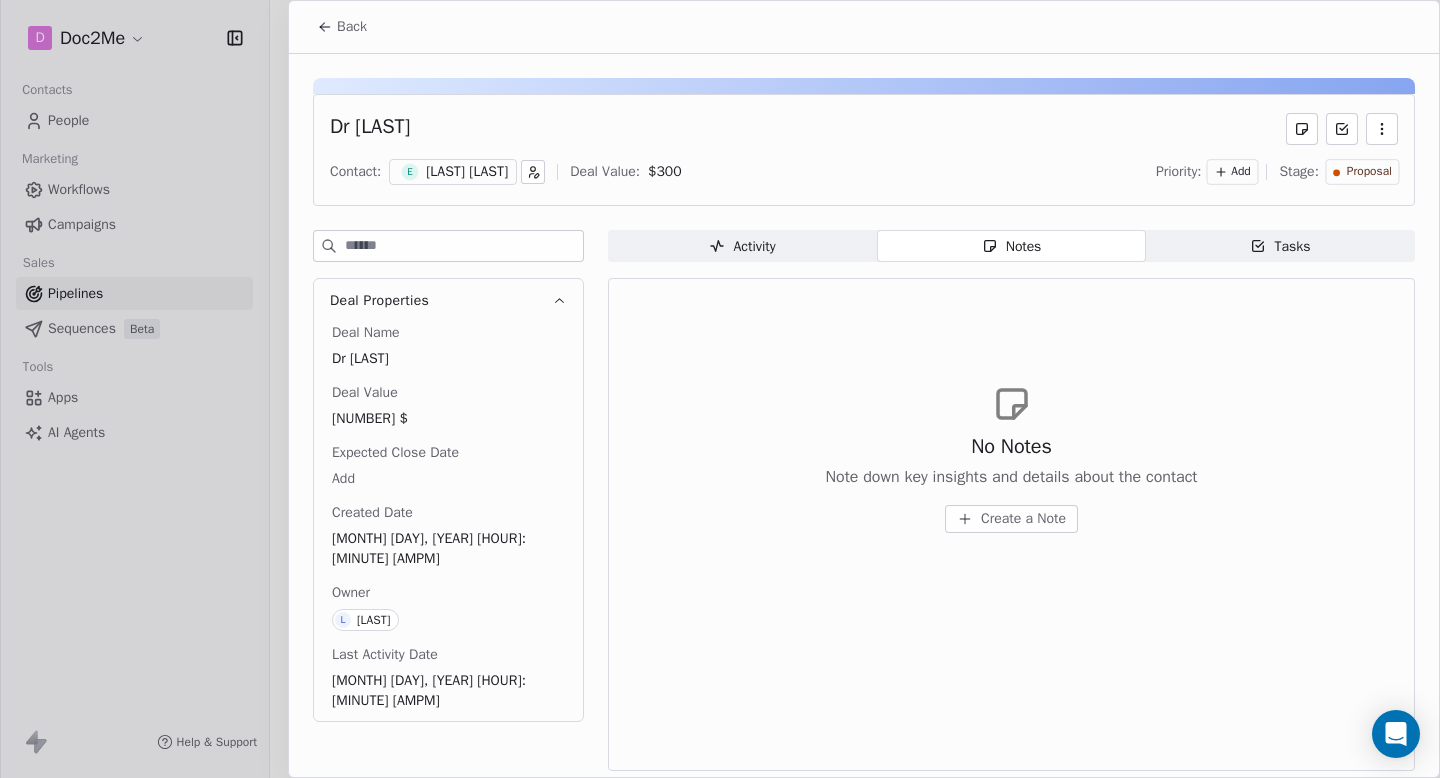 click on "Create a Note" at bounding box center (1023, 519) 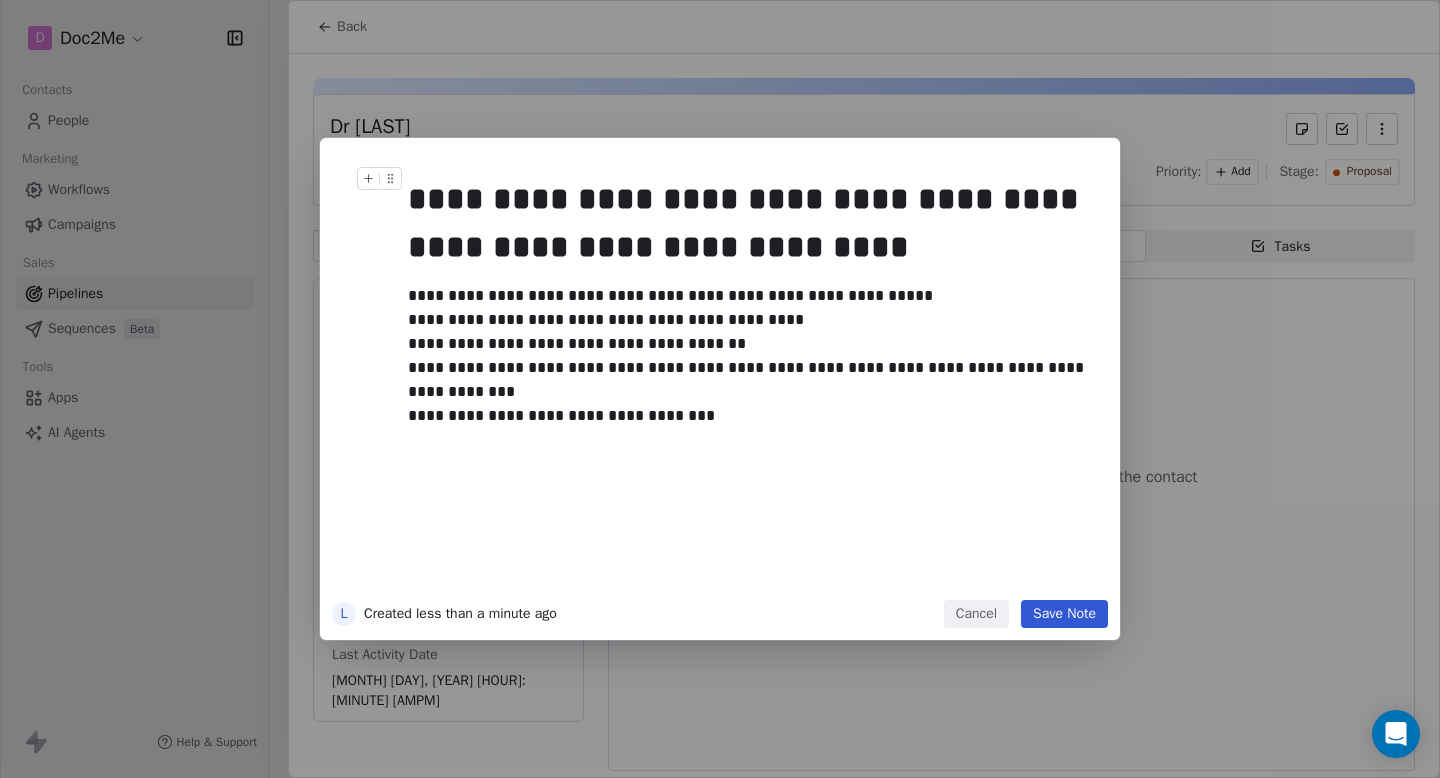 click on "**********" at bounding box center (748, 223) 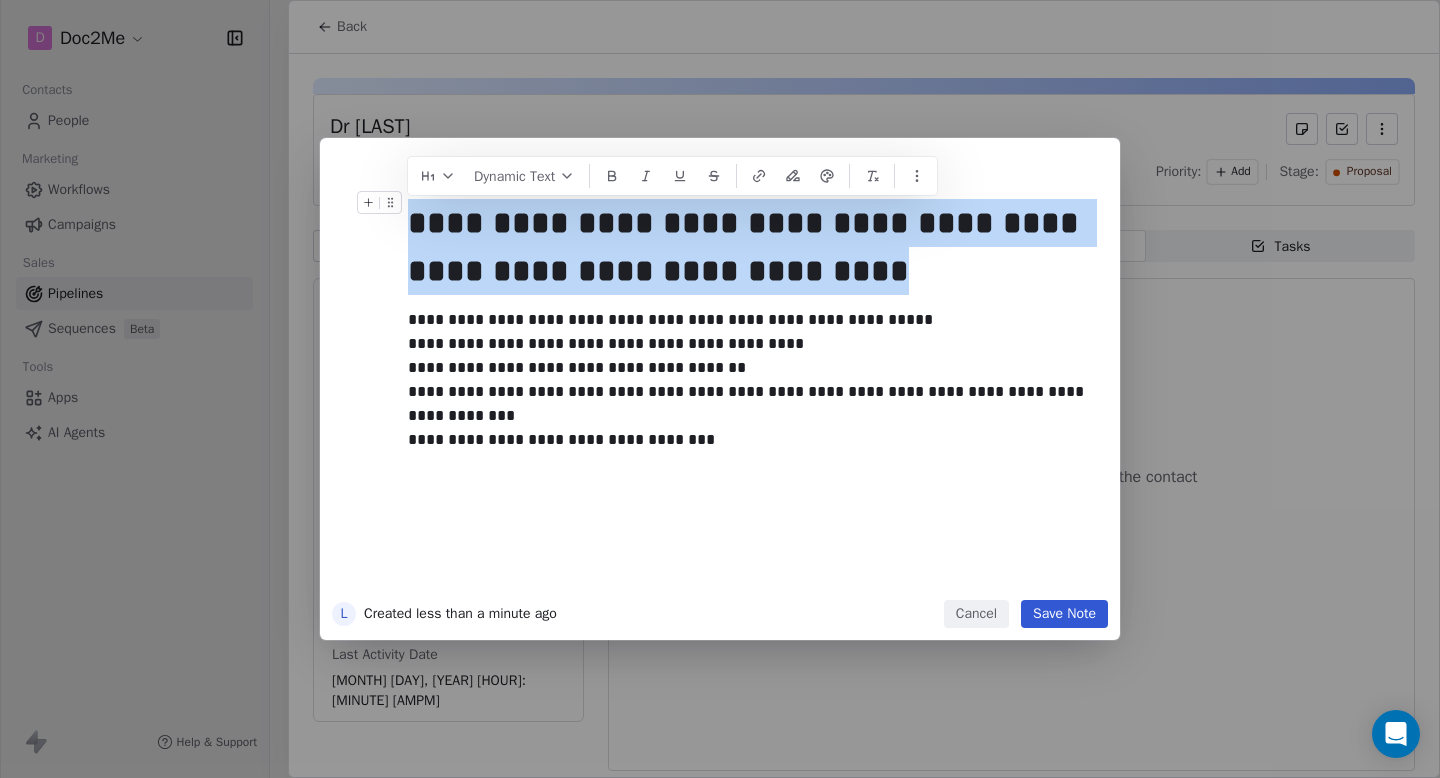 drag, startPoint x: 807, startPoint y: 267, endPoint x: 409, endPoint y: 211, distance: 401.92038 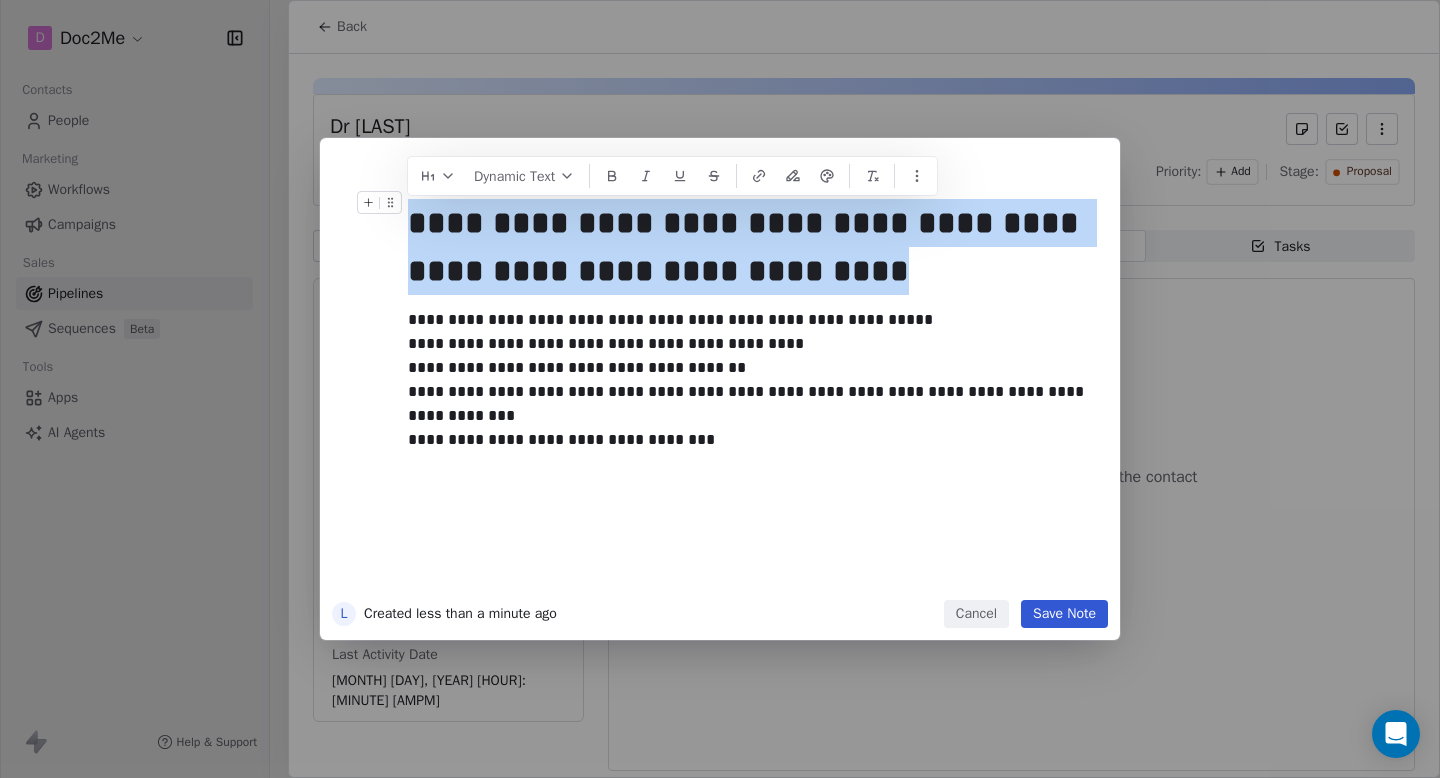 click on "**********" at bounding box center (750, 247) 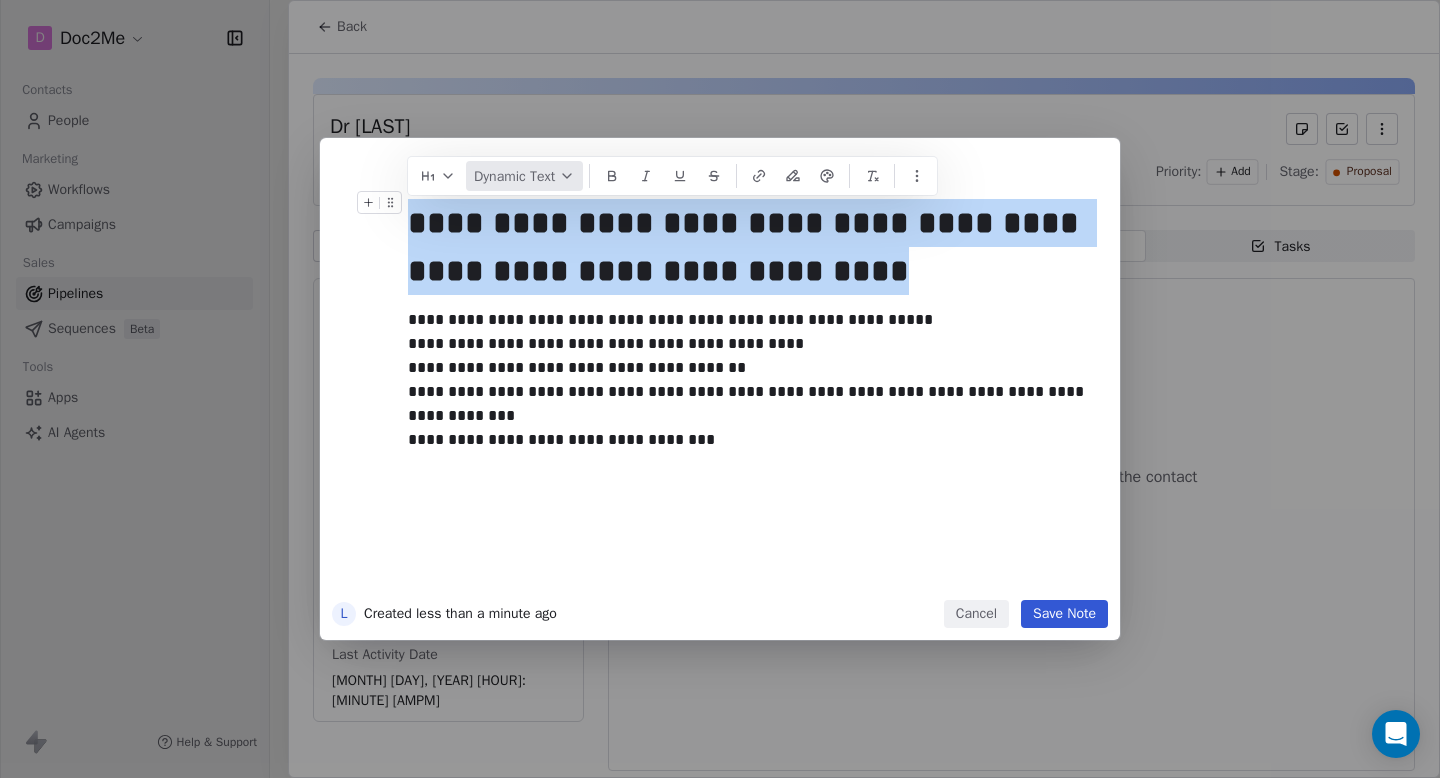 click on "Dynamic Text" at bounding box center (524, 176) 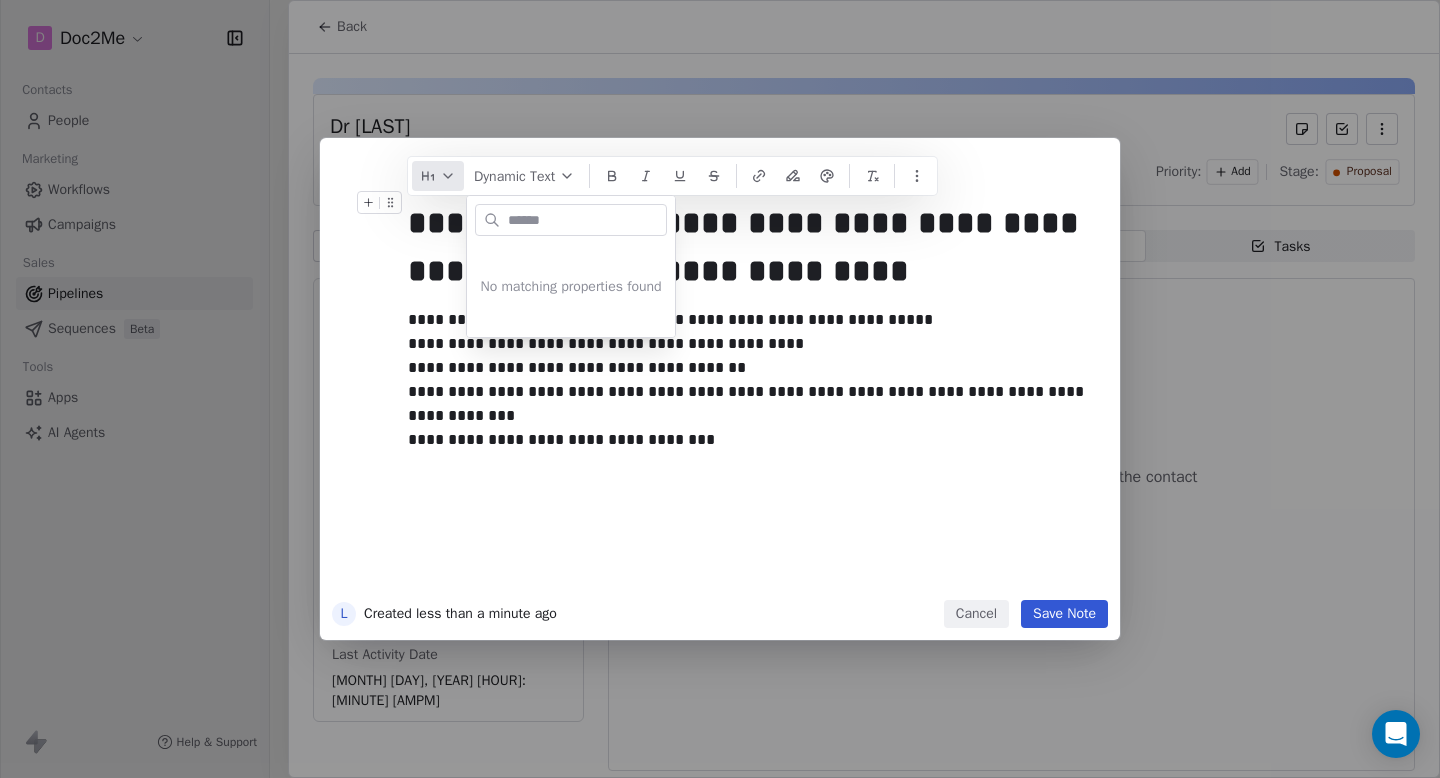 click at bounding box center [438, 176] 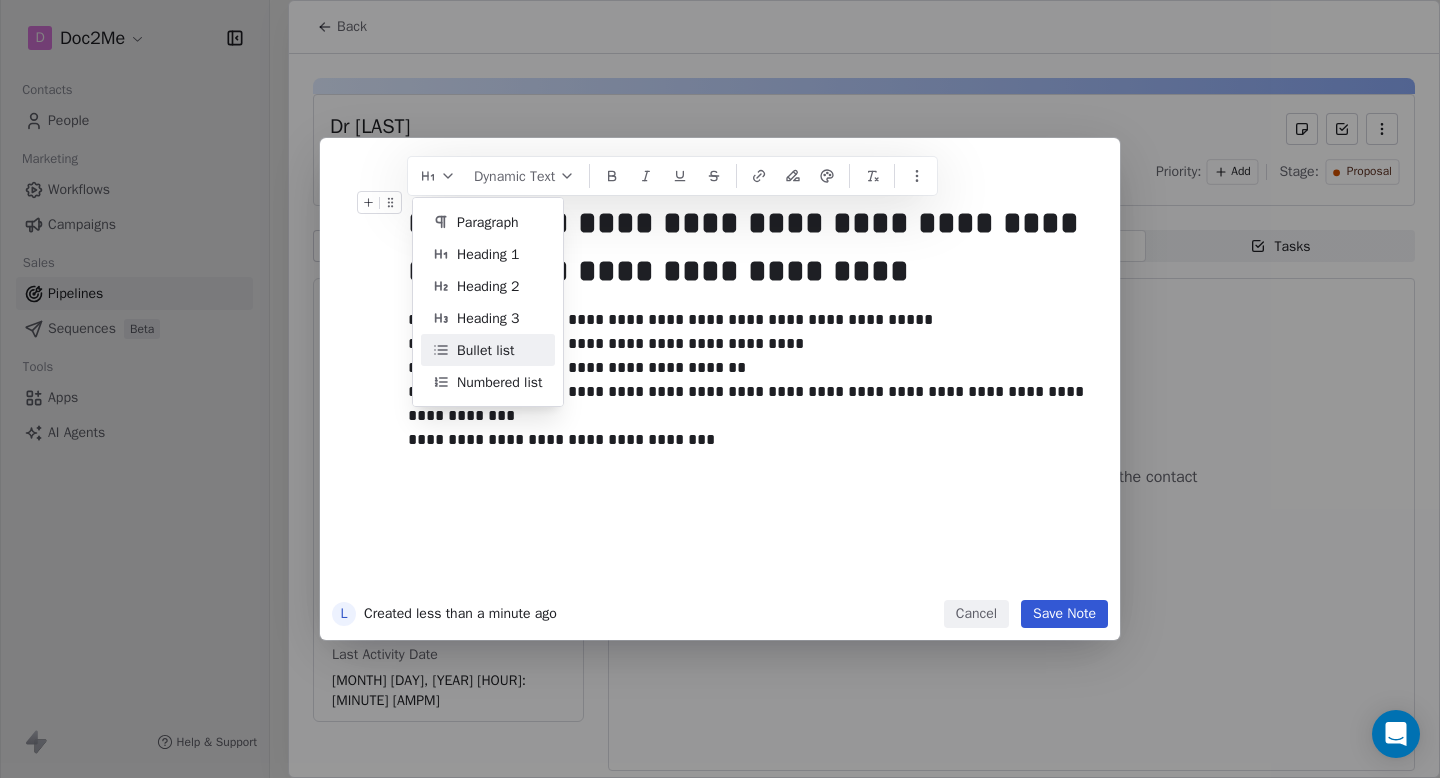 click on "Bullet list" at bounding box center (486, 350) 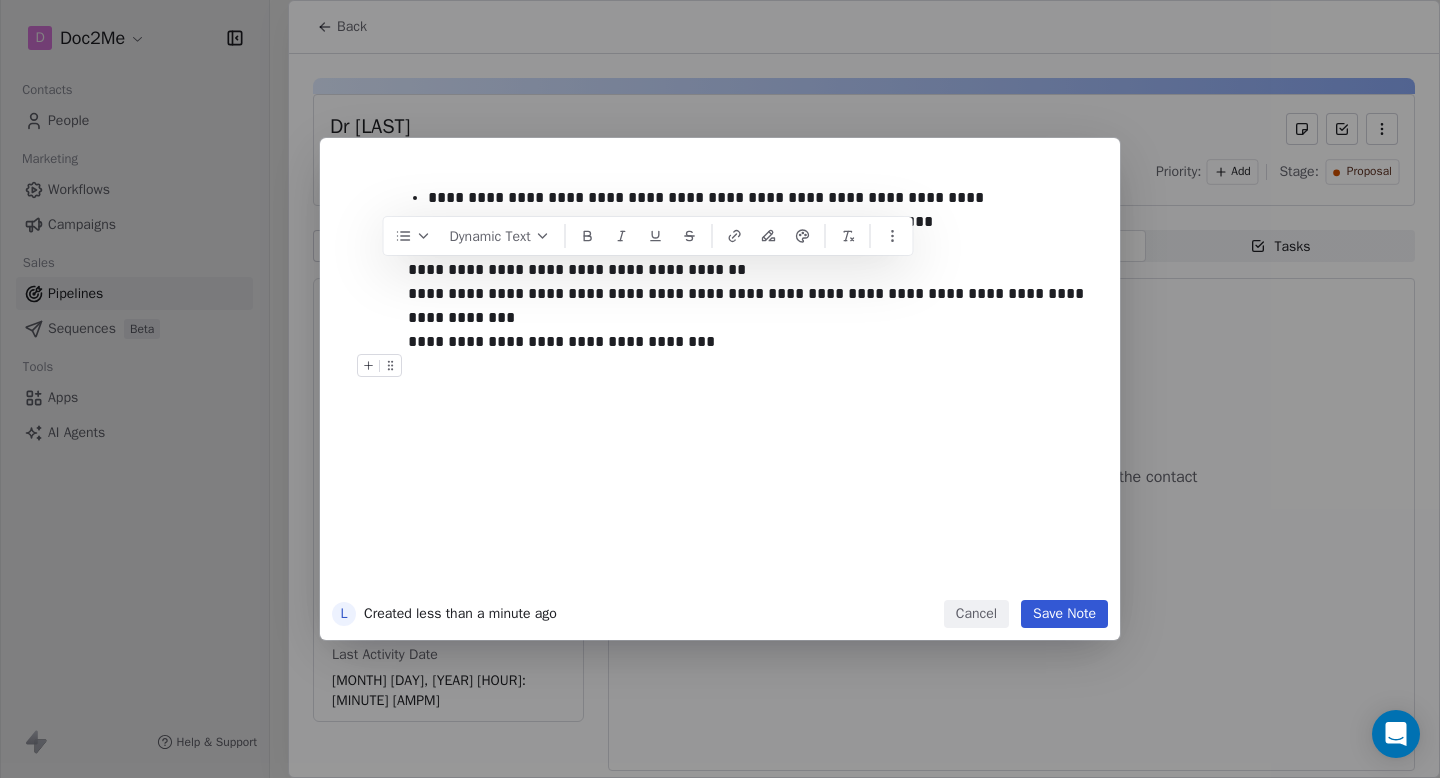 click at bounding box center (750, 378) 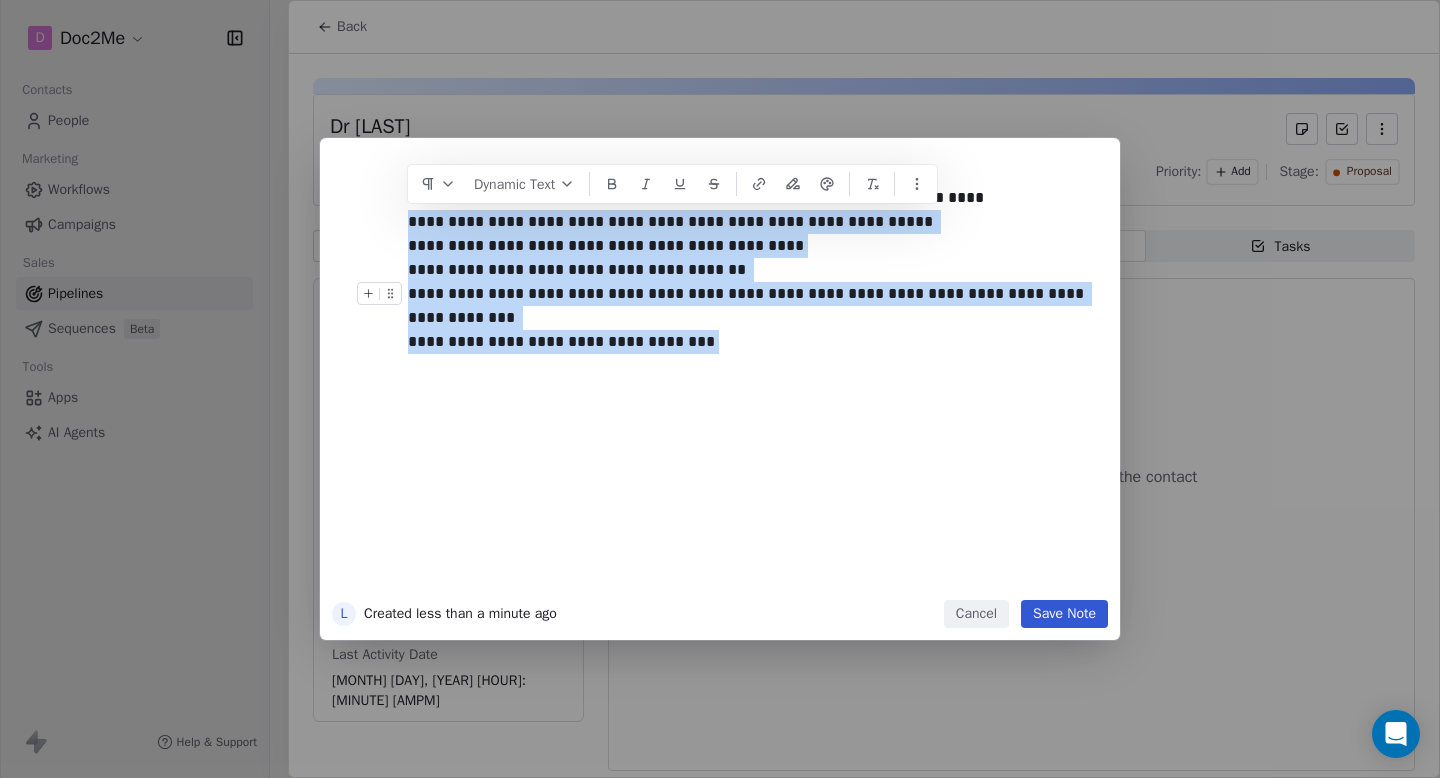 drag, startPoint x: 756, startPoint y: 344, endPoint x: 379, endPoint y: 219, distance: 397.1826 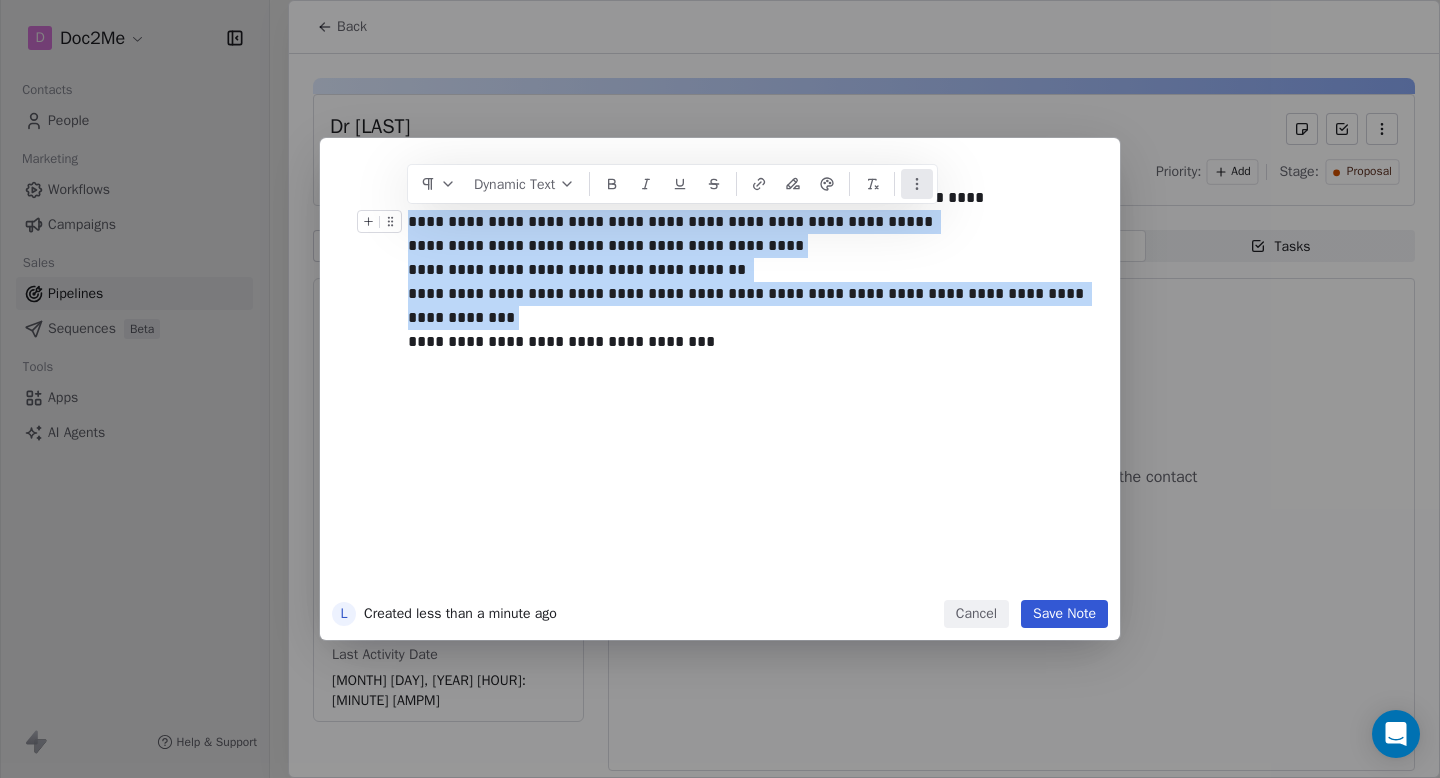 click 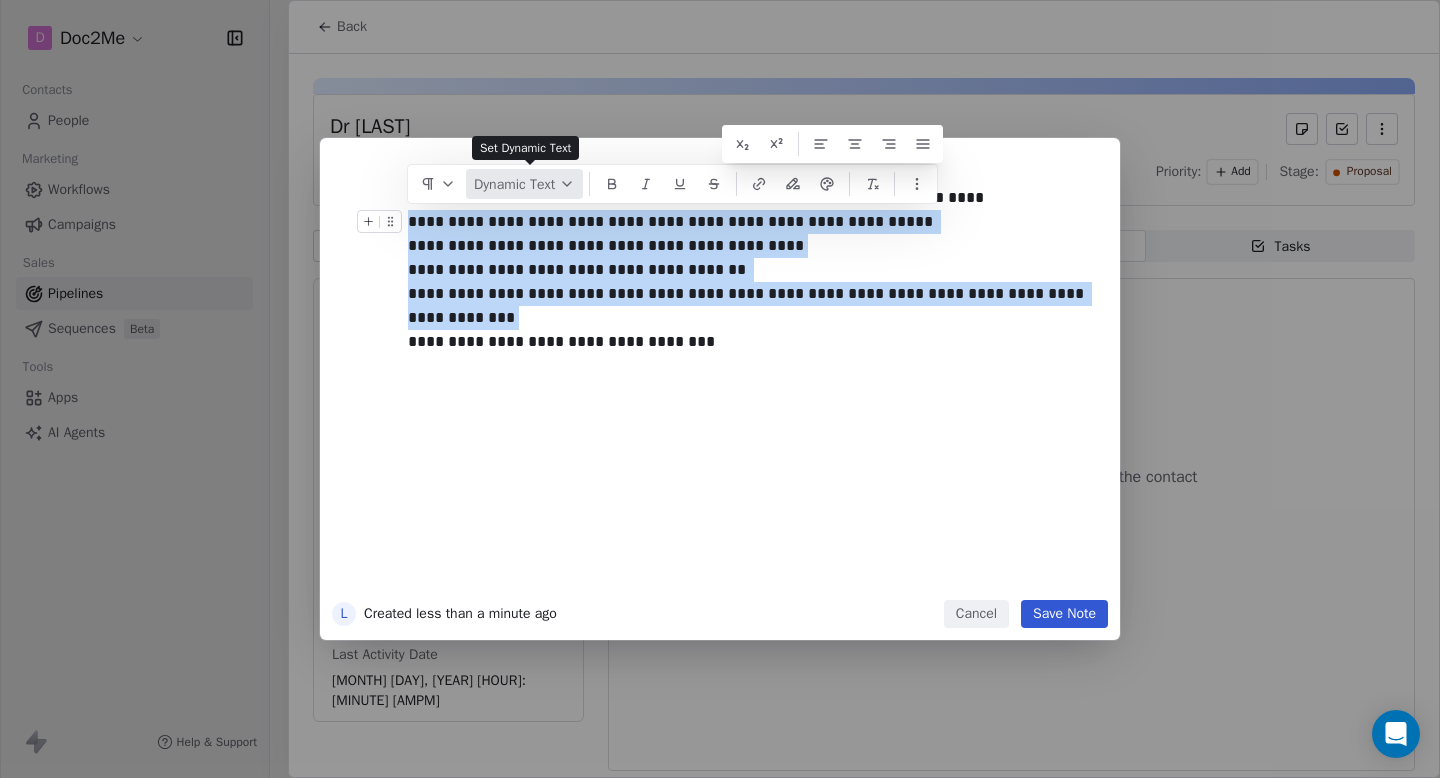click on "Dynamic Text" at bounding box center [524, 184] 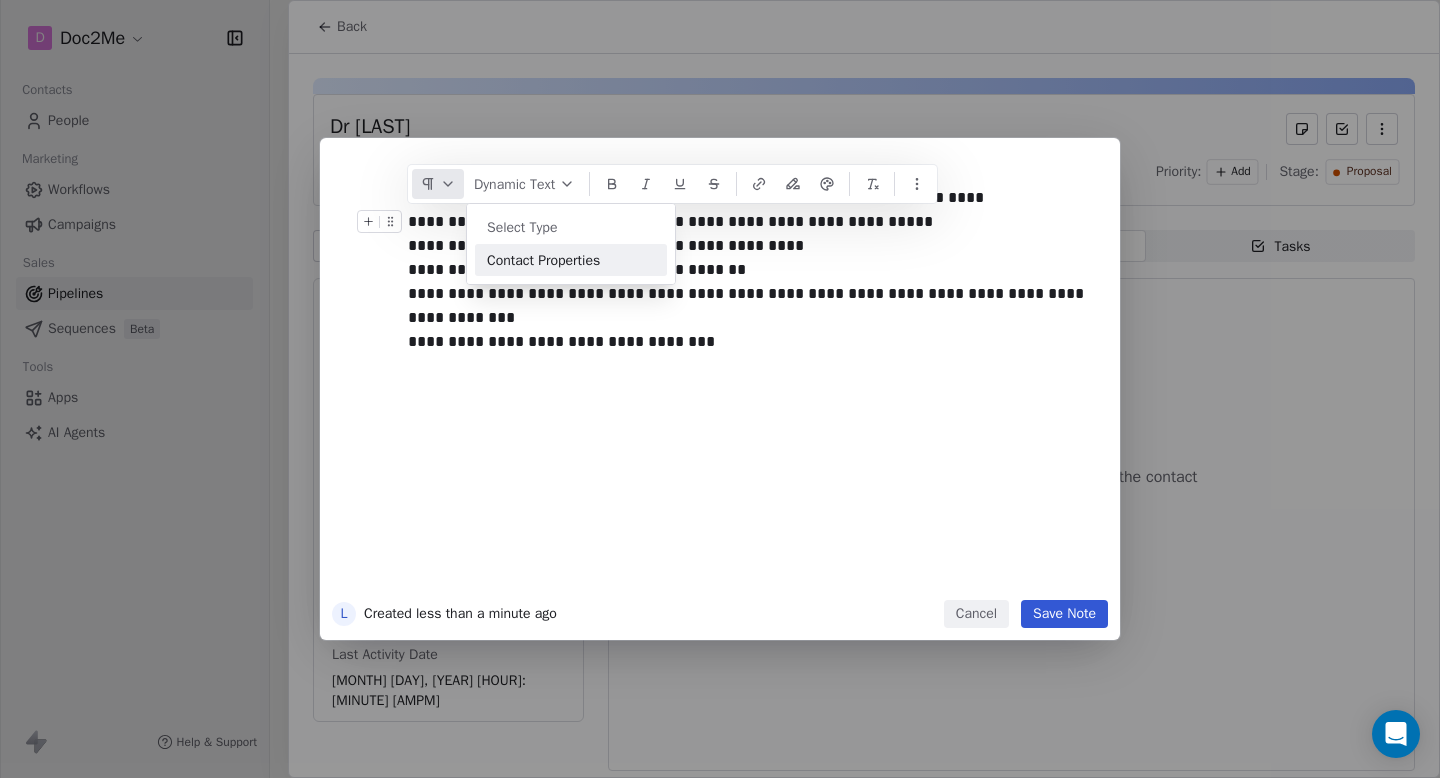 click 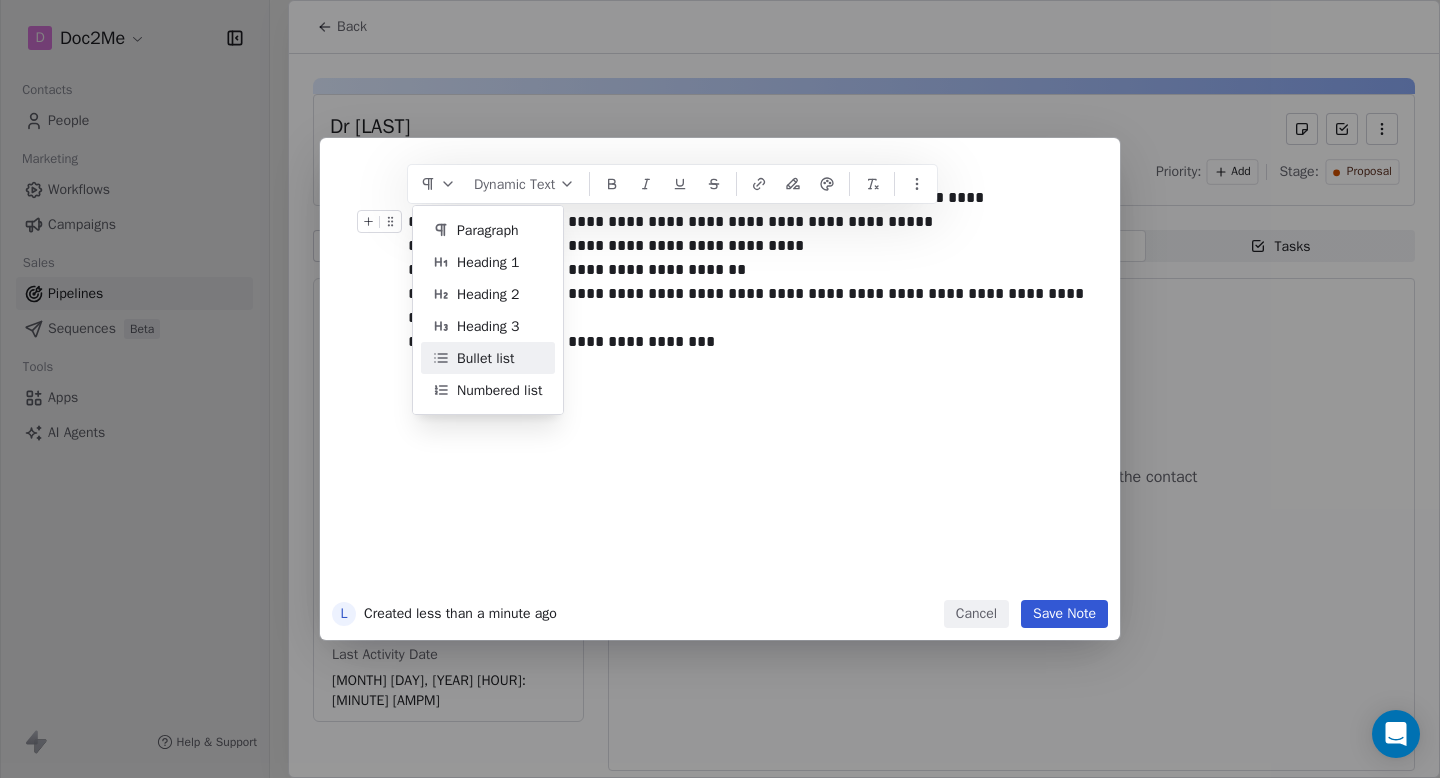 click on "Bullet list" at bounding box center (486, 358) 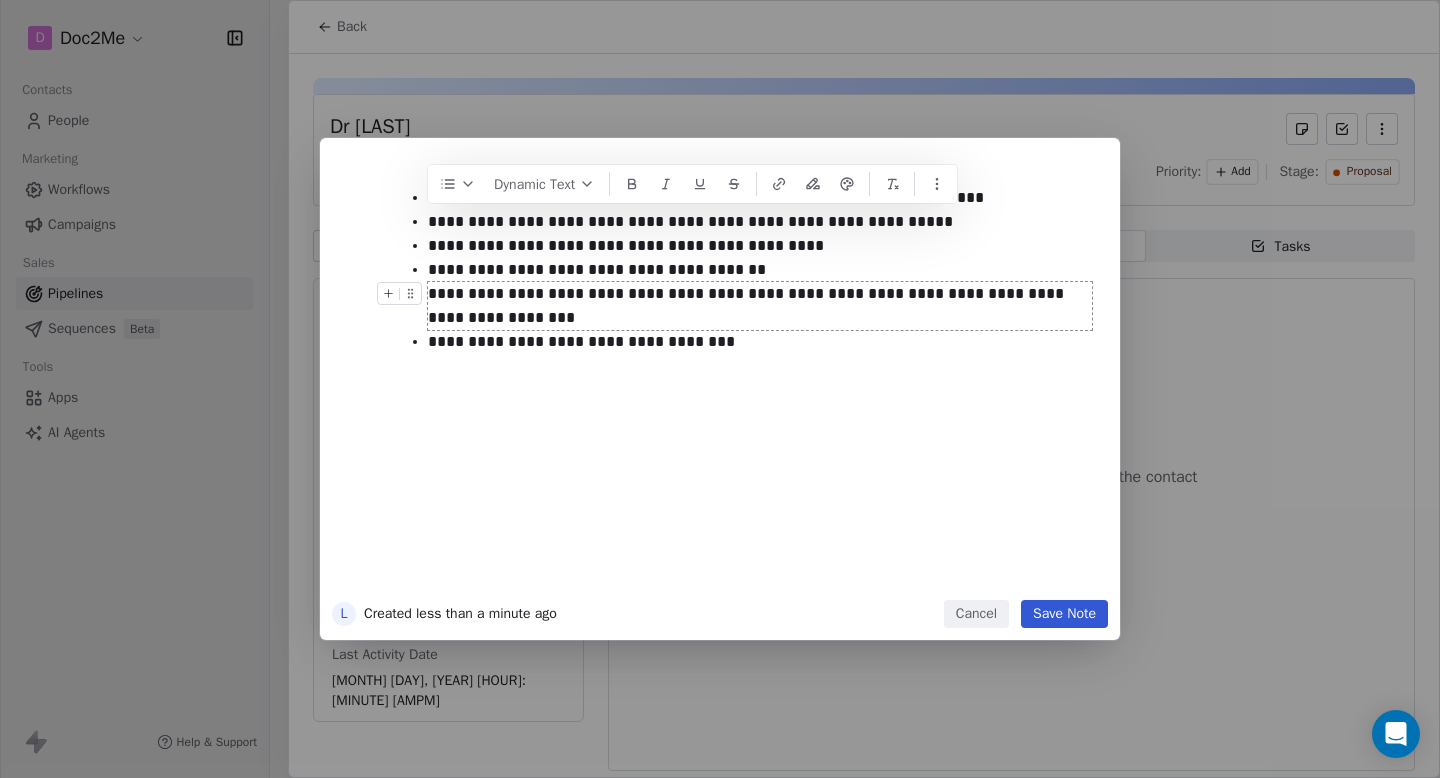 click on "**********" at bounding box center (760, 306) 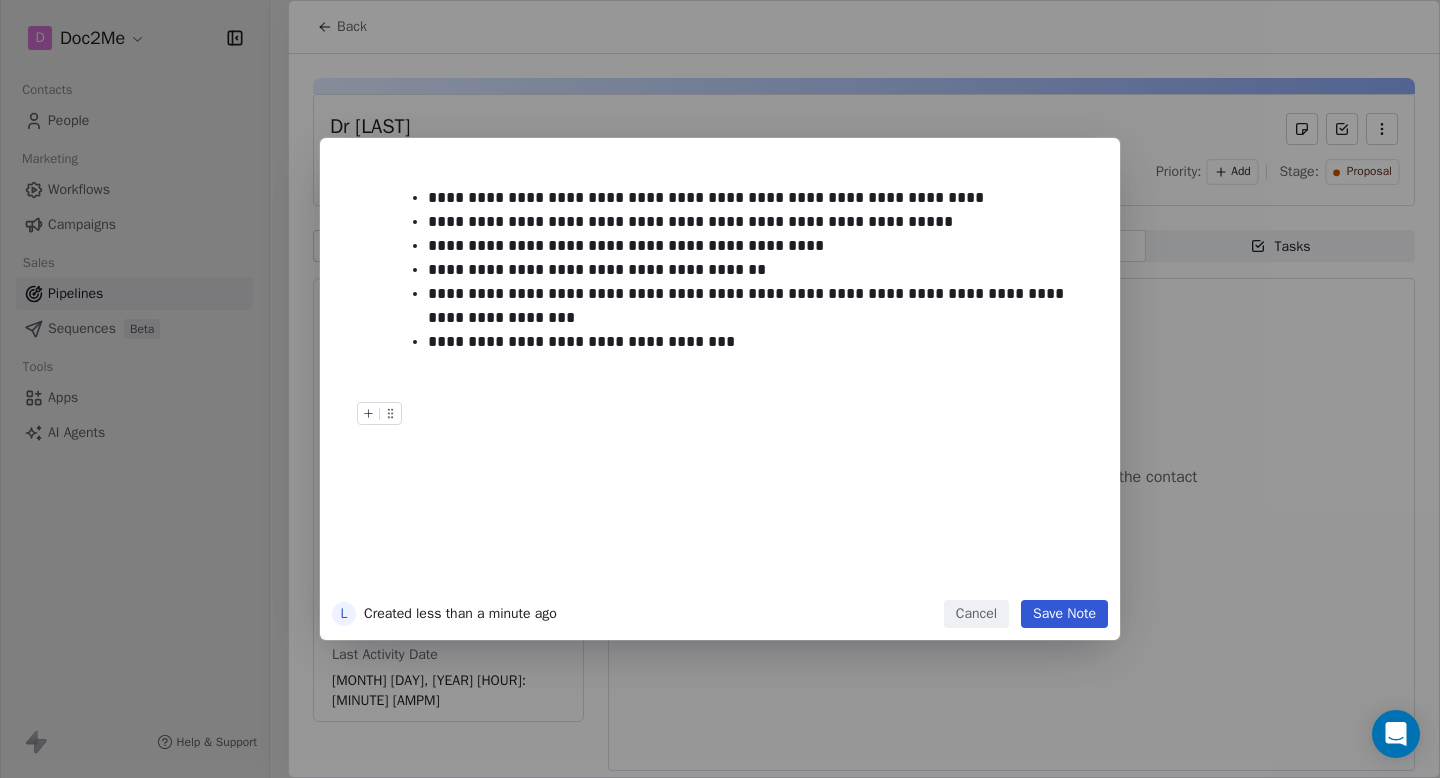 click on "Save Note" at bounding box center (1064, 614) 